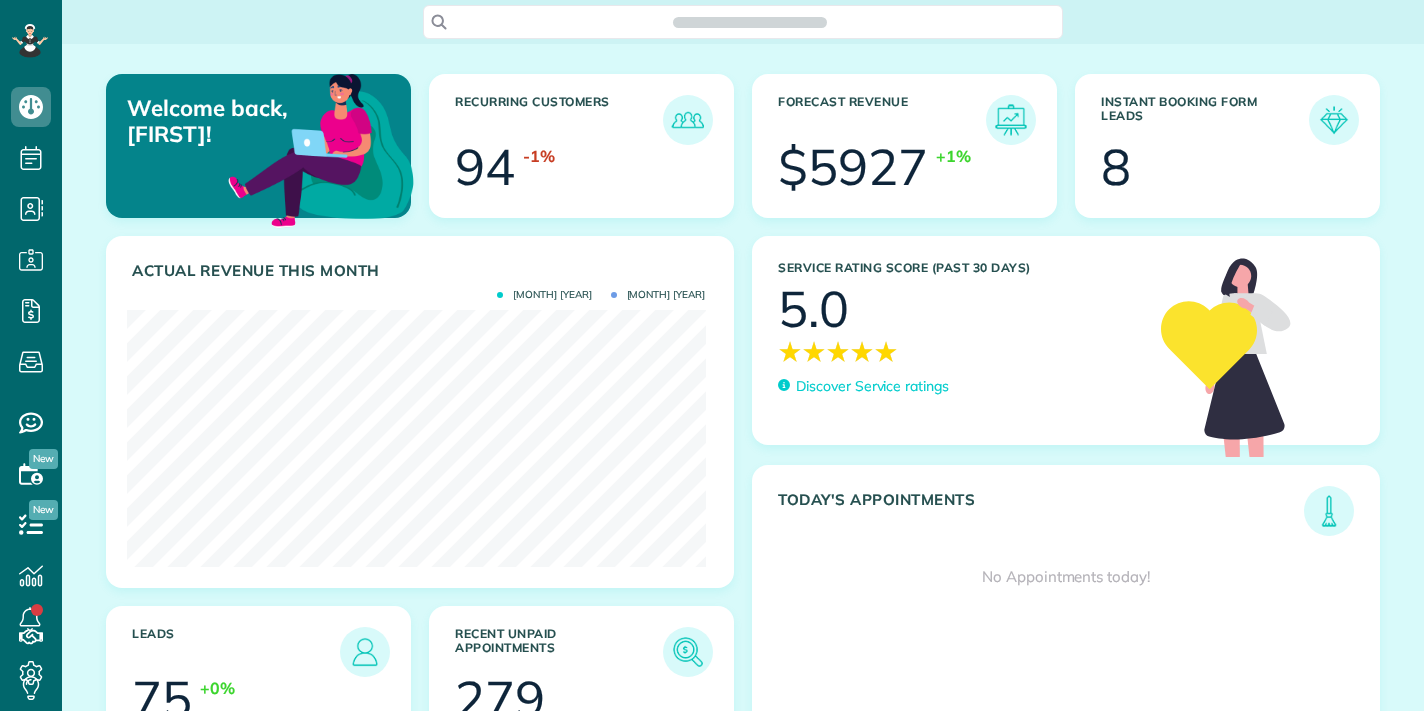 scroll, scrollTop: 0, scrollLeft: 0, axis: both 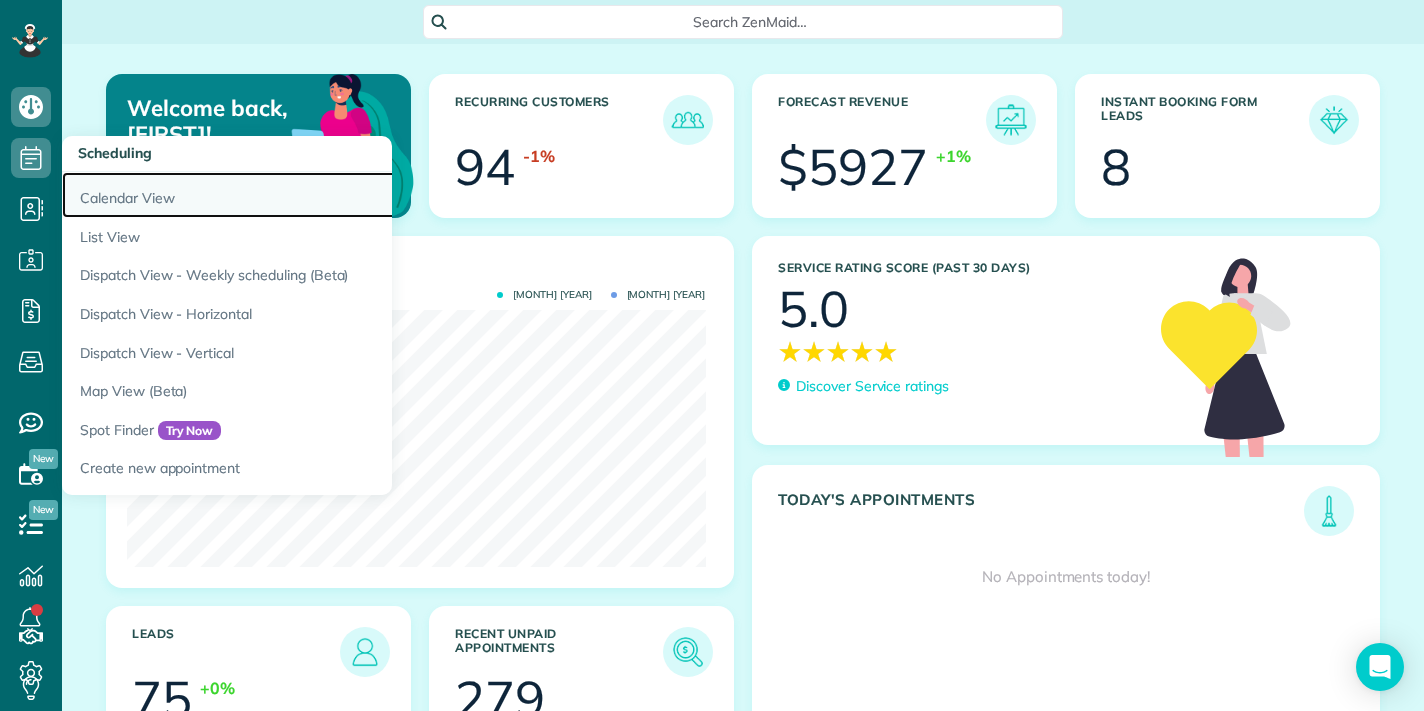 click on "Calendar View" at bounding box center (312, 195) 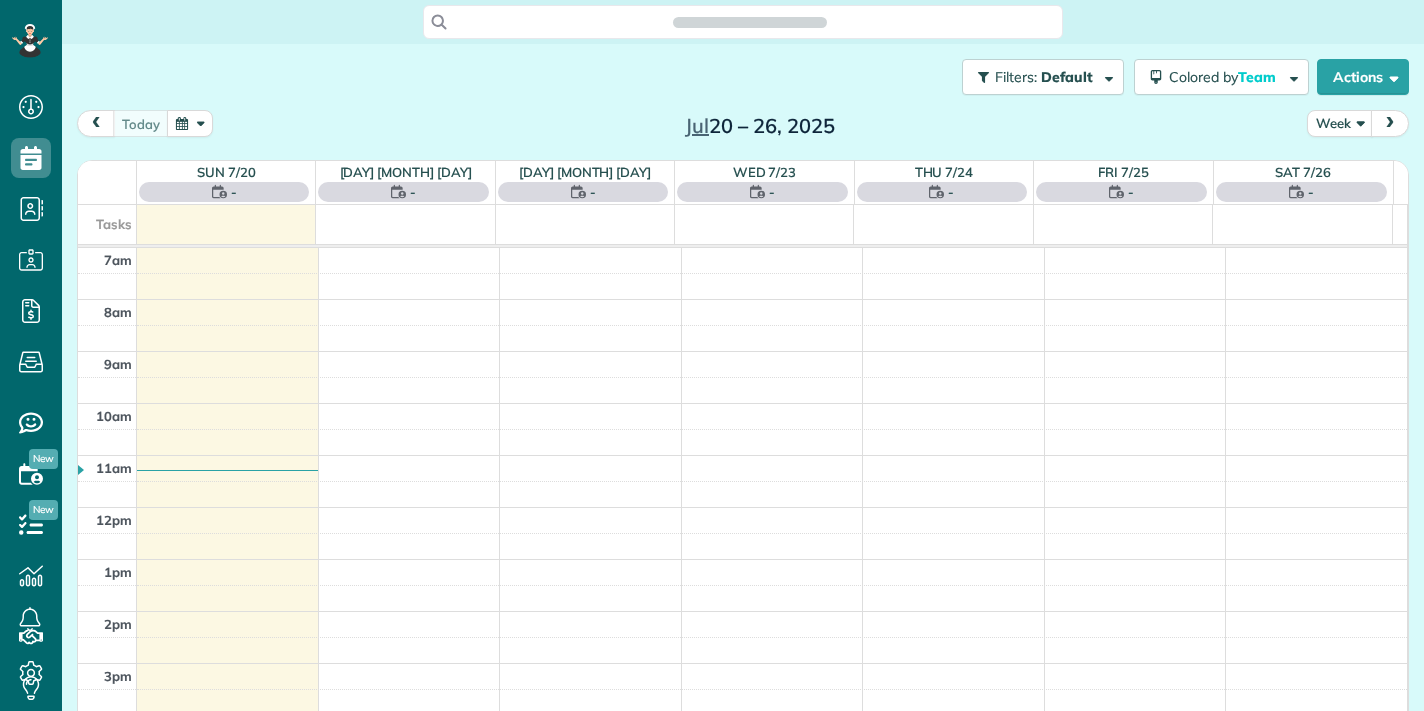 scroll, scrollTop: 0, scrollLeft: 0, axis: both 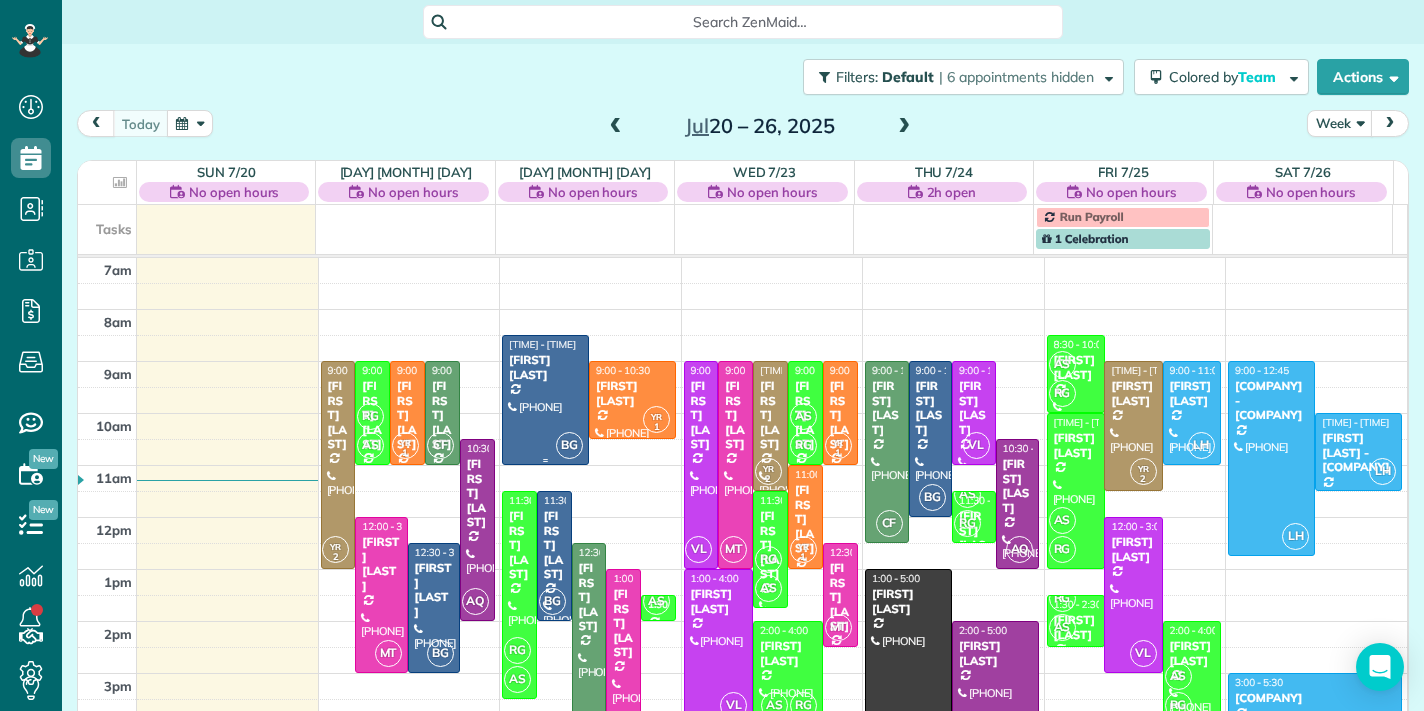 click on "[FIRST] [LAST]" at bounding box center (545, 367) 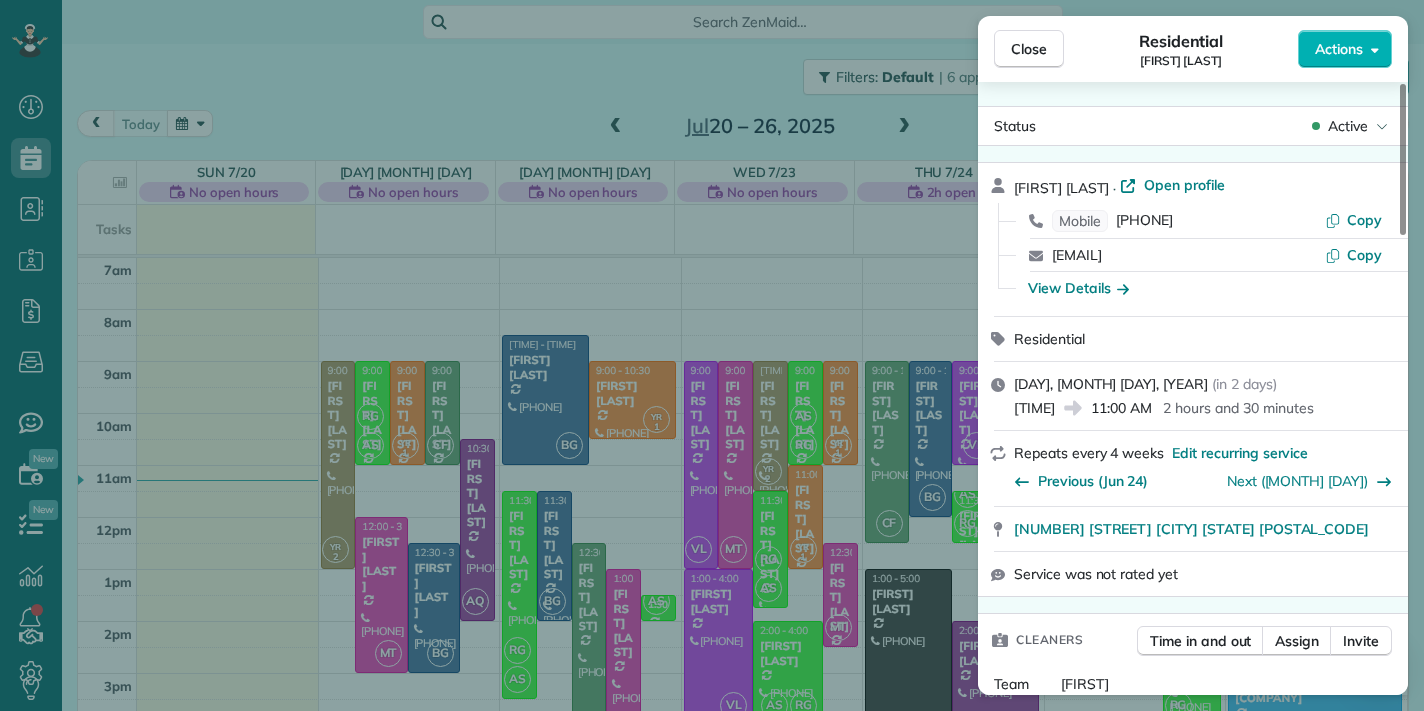click on "View Details" at bounding box center (1205, 288) 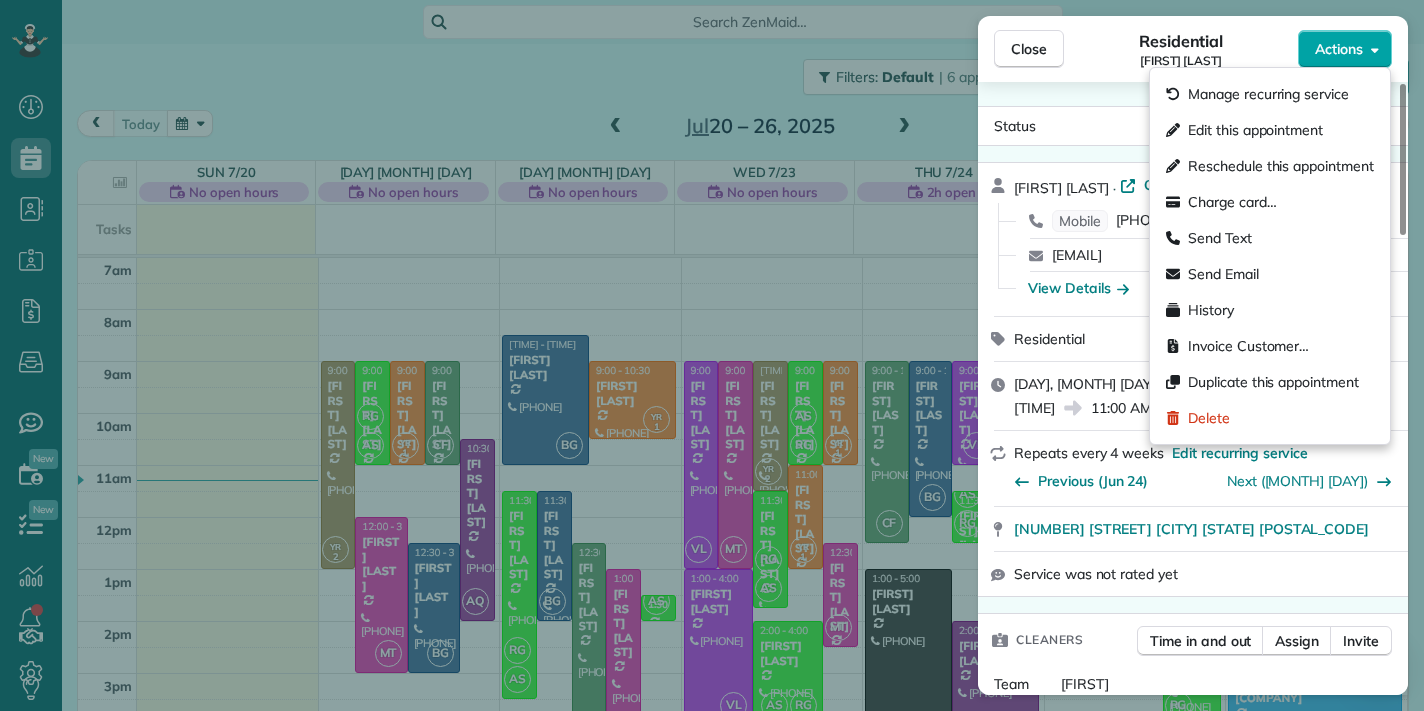 click on "Actions" at bounding box center [1345, 49] 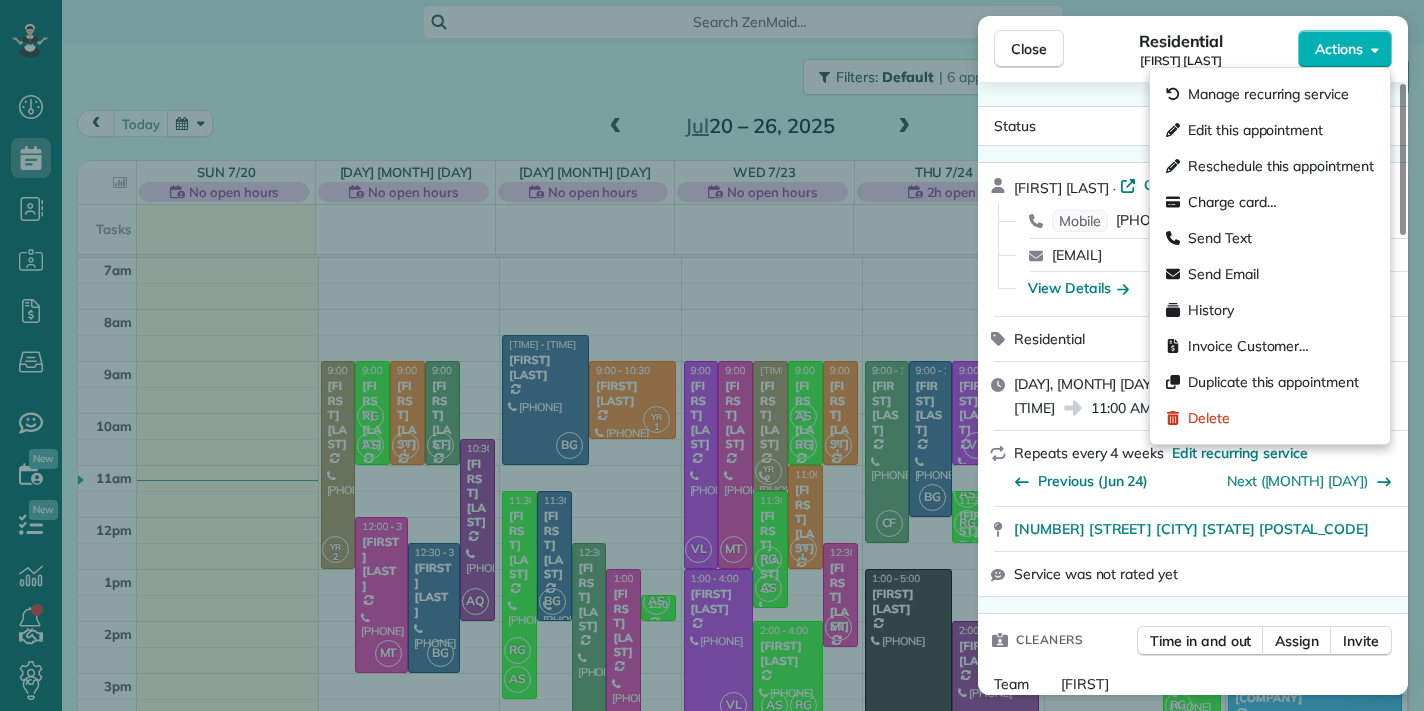 click on "Edit this appointment" at bounding box center (1270, 130) 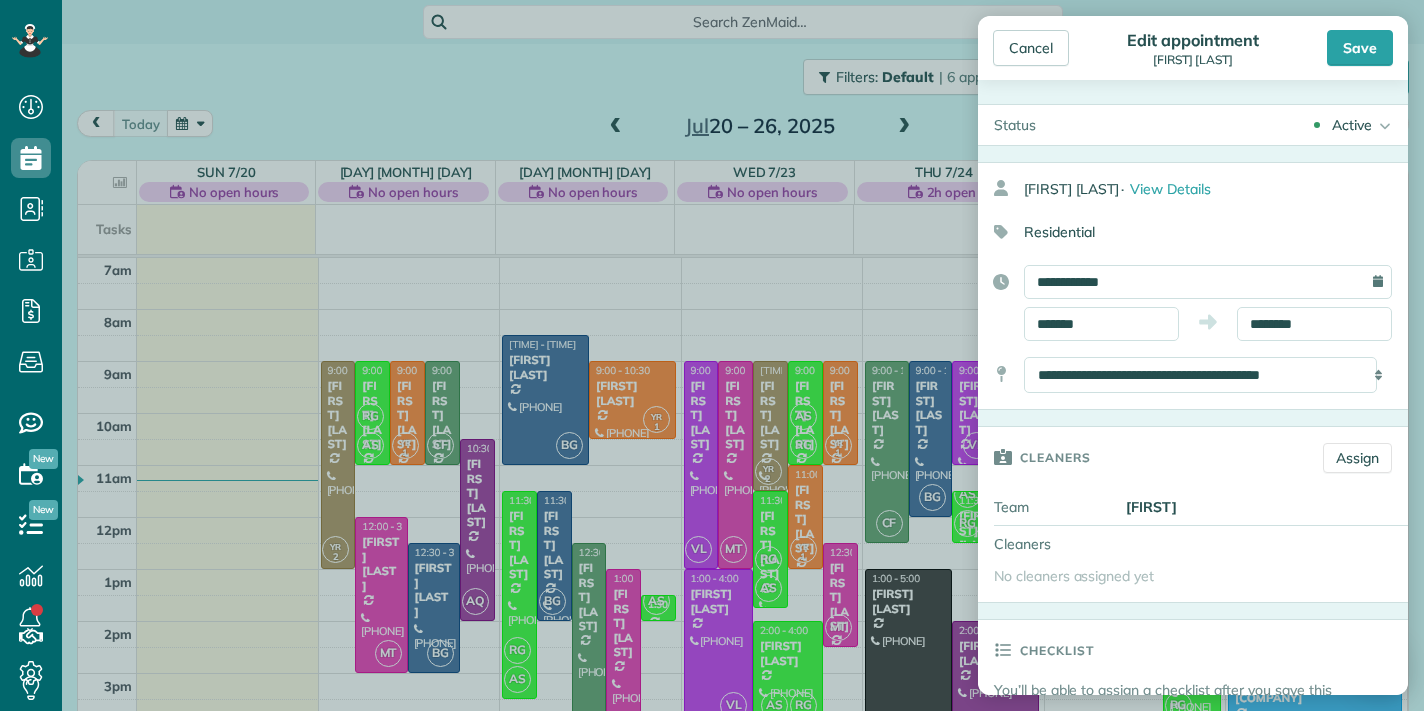 type on "******" 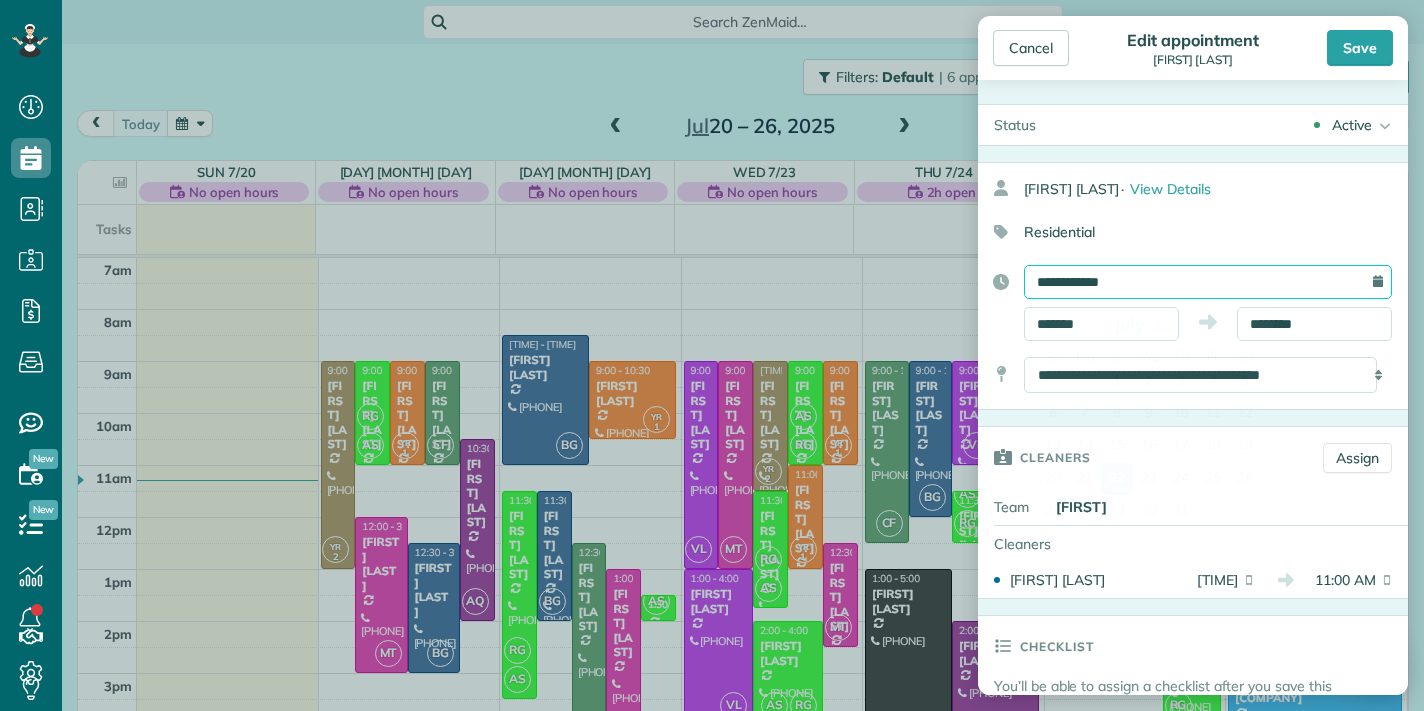 click on "**********" at bounding box center [1208, 282] 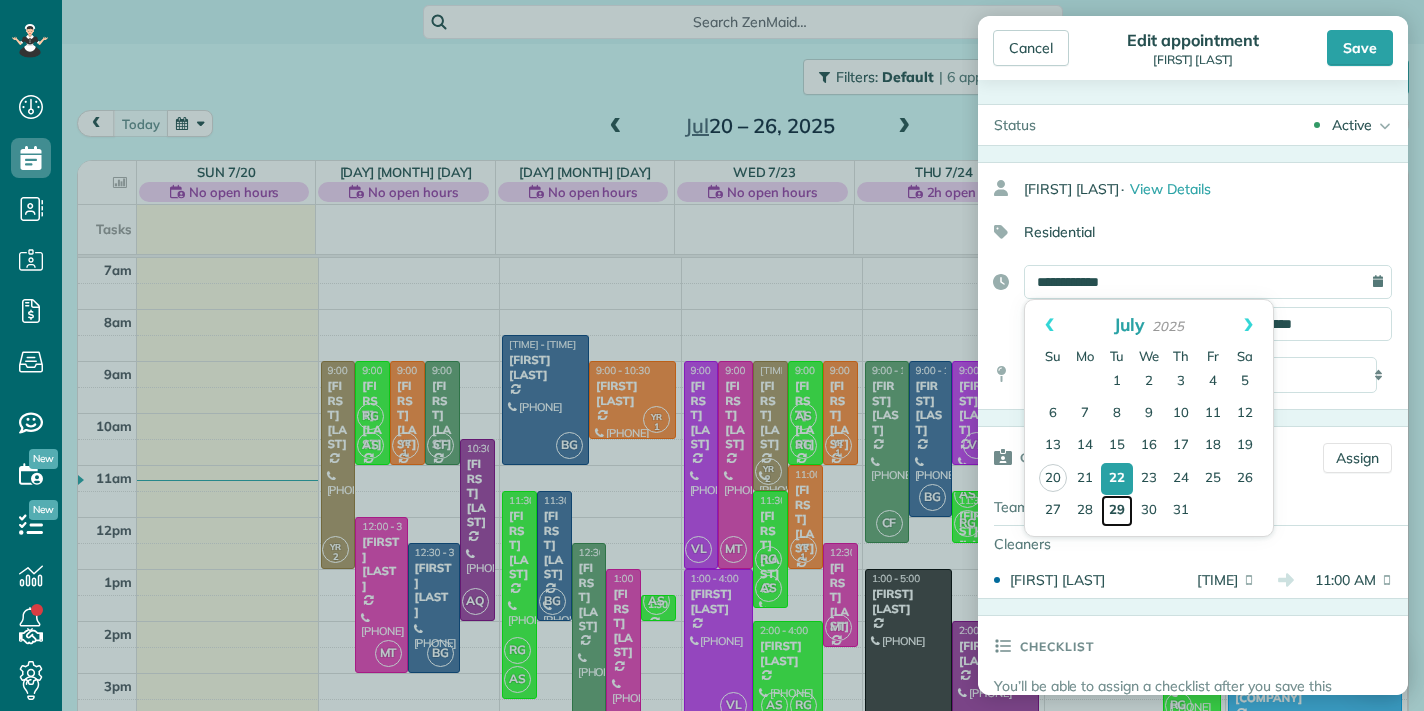 click on "29" at bounding box center [1117, 511] 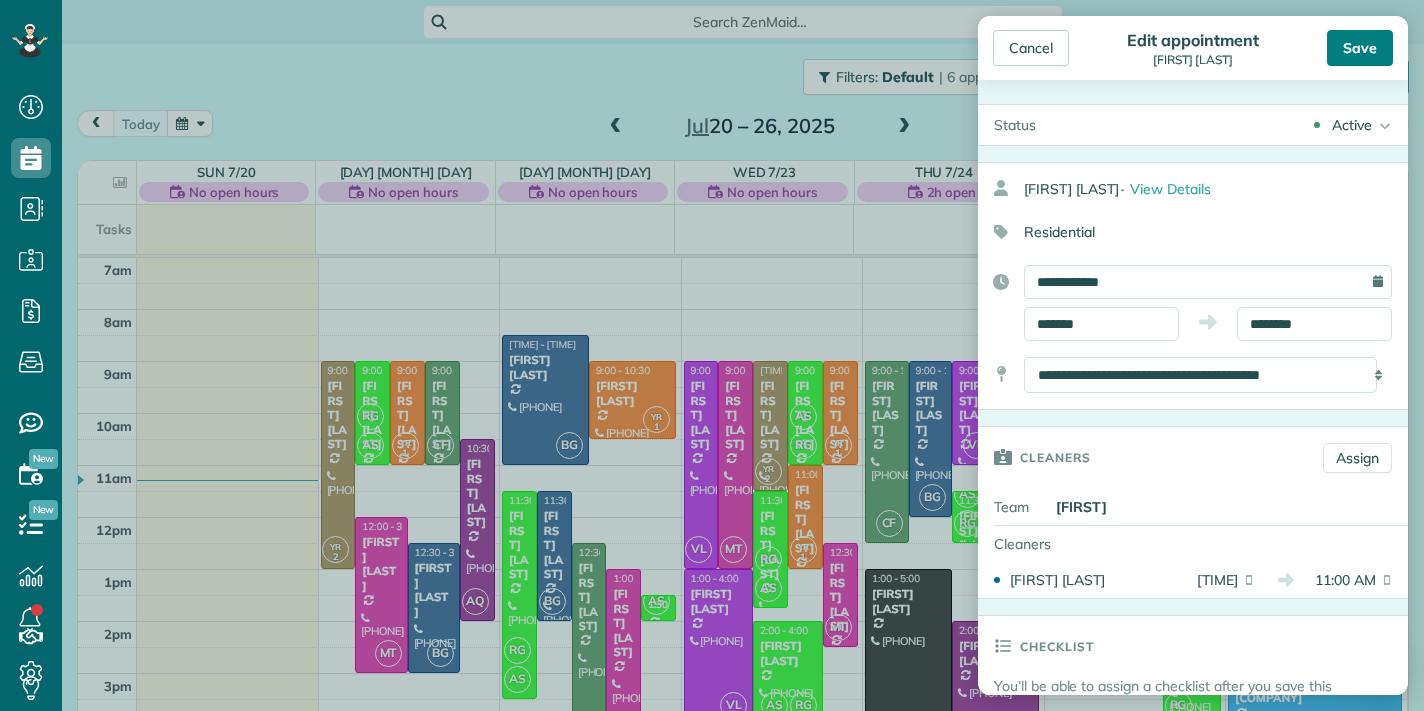 click on "Save" at bounding box center (1360, 48) 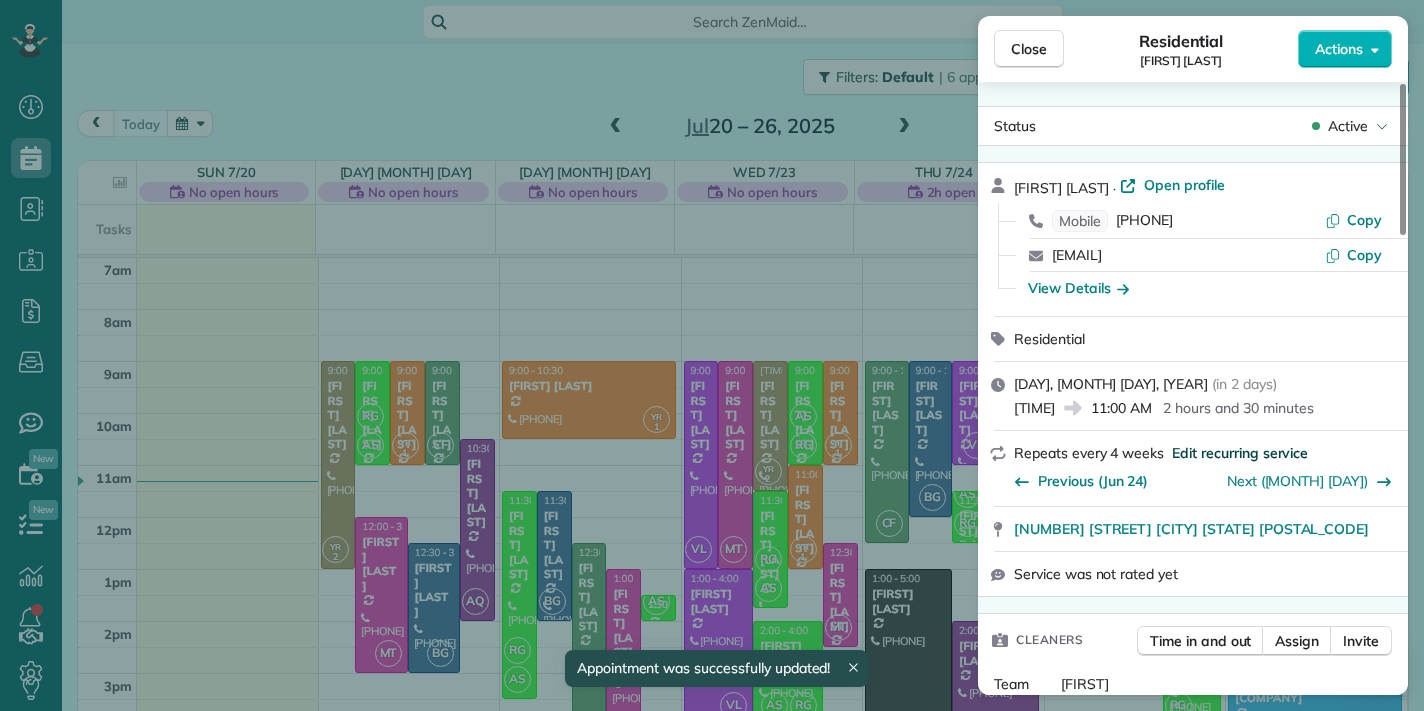 click on "Edit recurring service" at bounding box center (1240, 453) 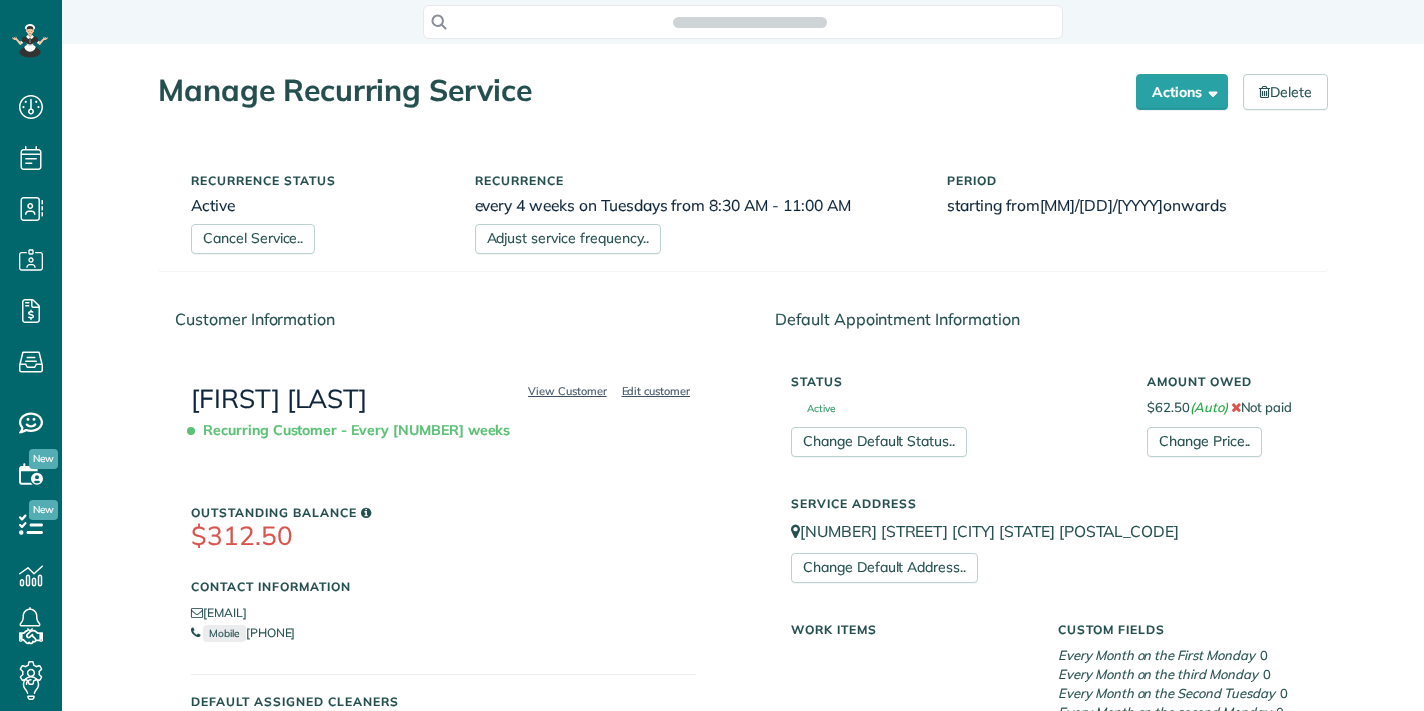 scroll, scrollTop: 0, scrollLeft: 0, axis: both 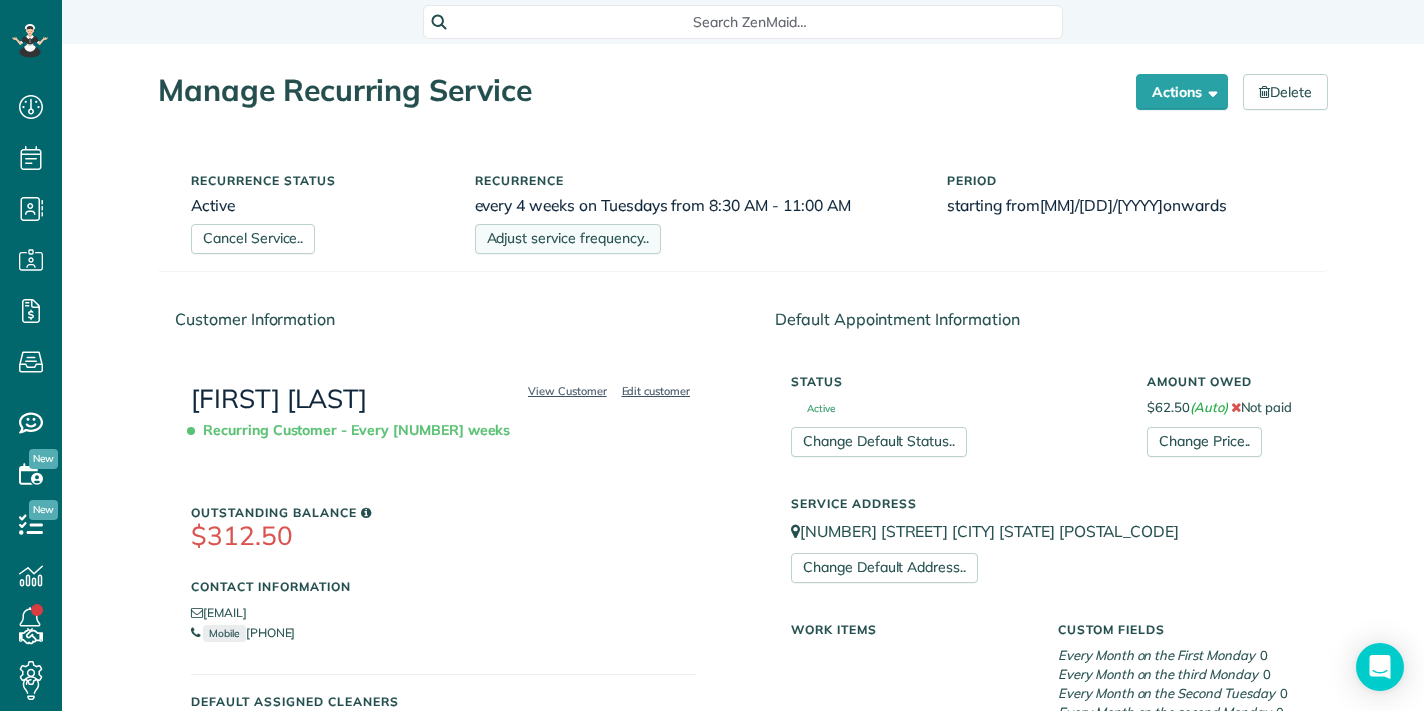 click on "Adjust service frequency.." at bounding box center [568, 239] 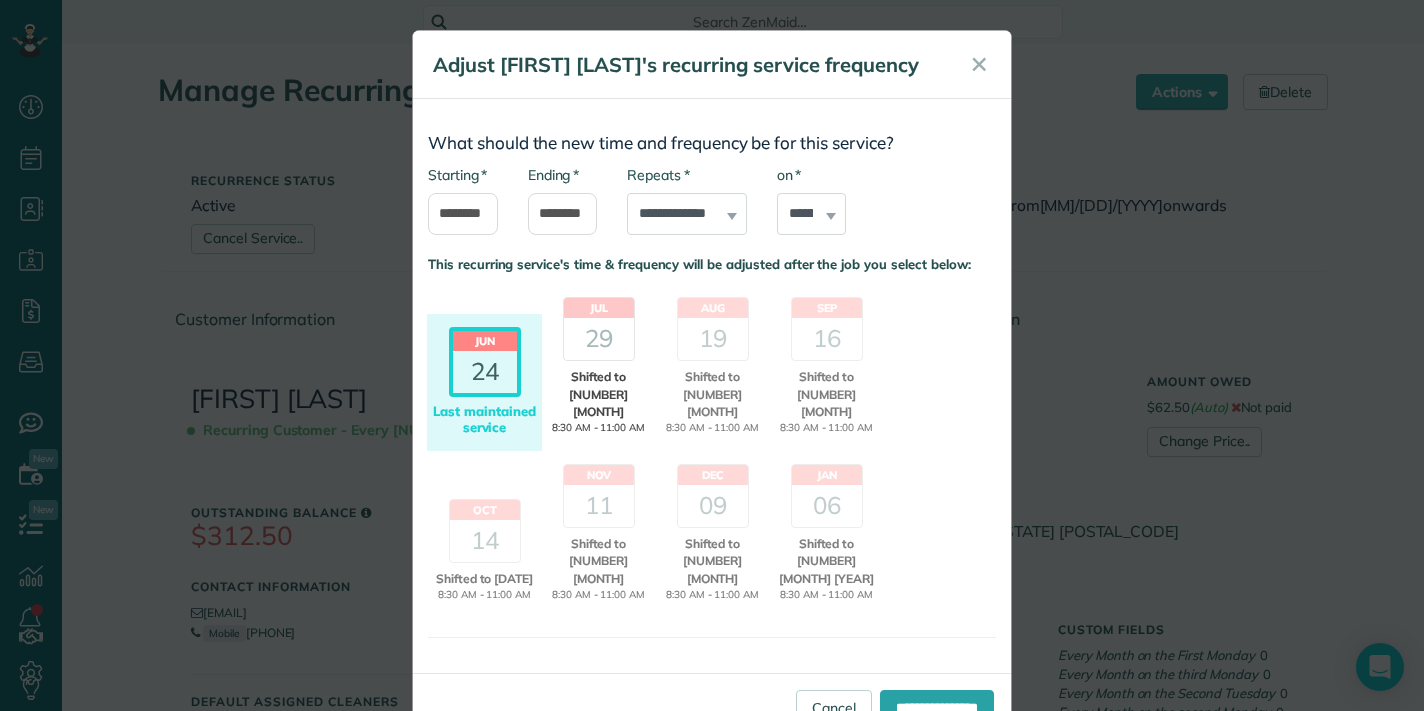 click on "29" at bounding box center [599, 339] 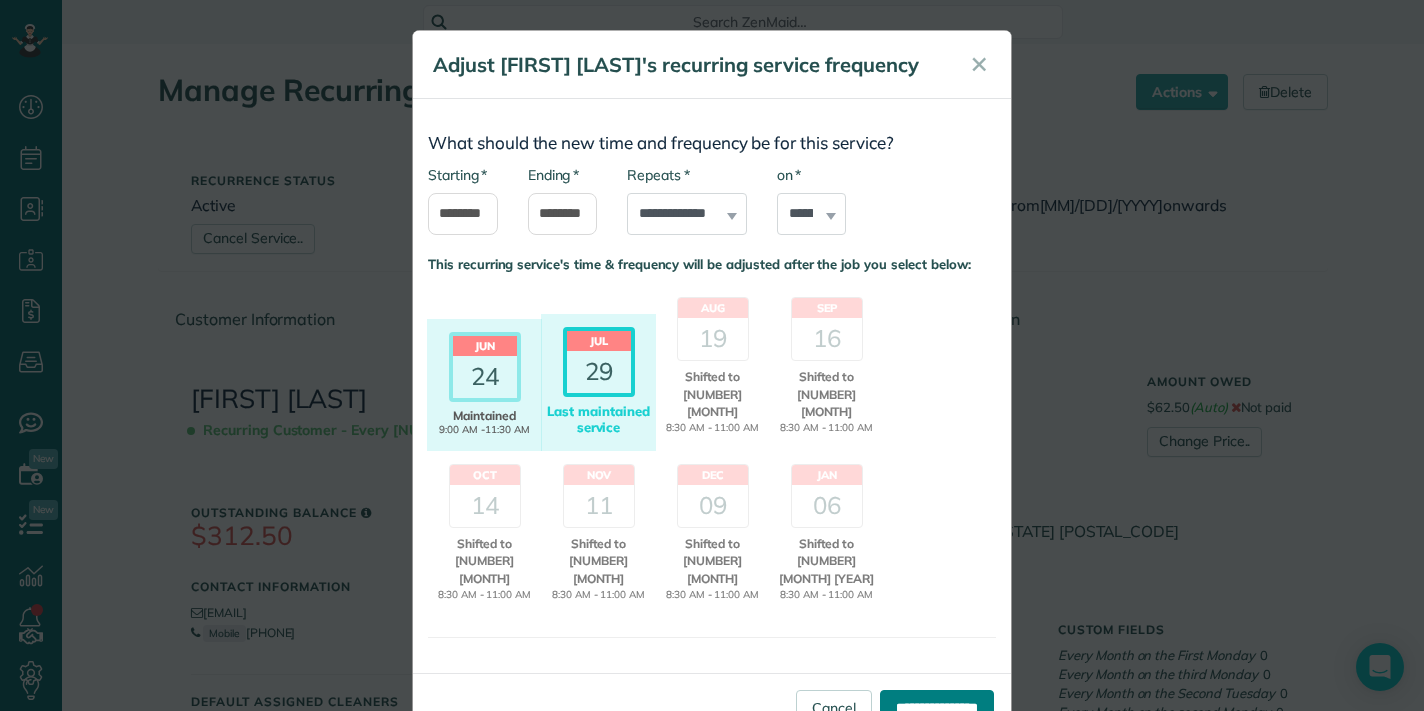 click on "**********" at bounding box center (937, 708) 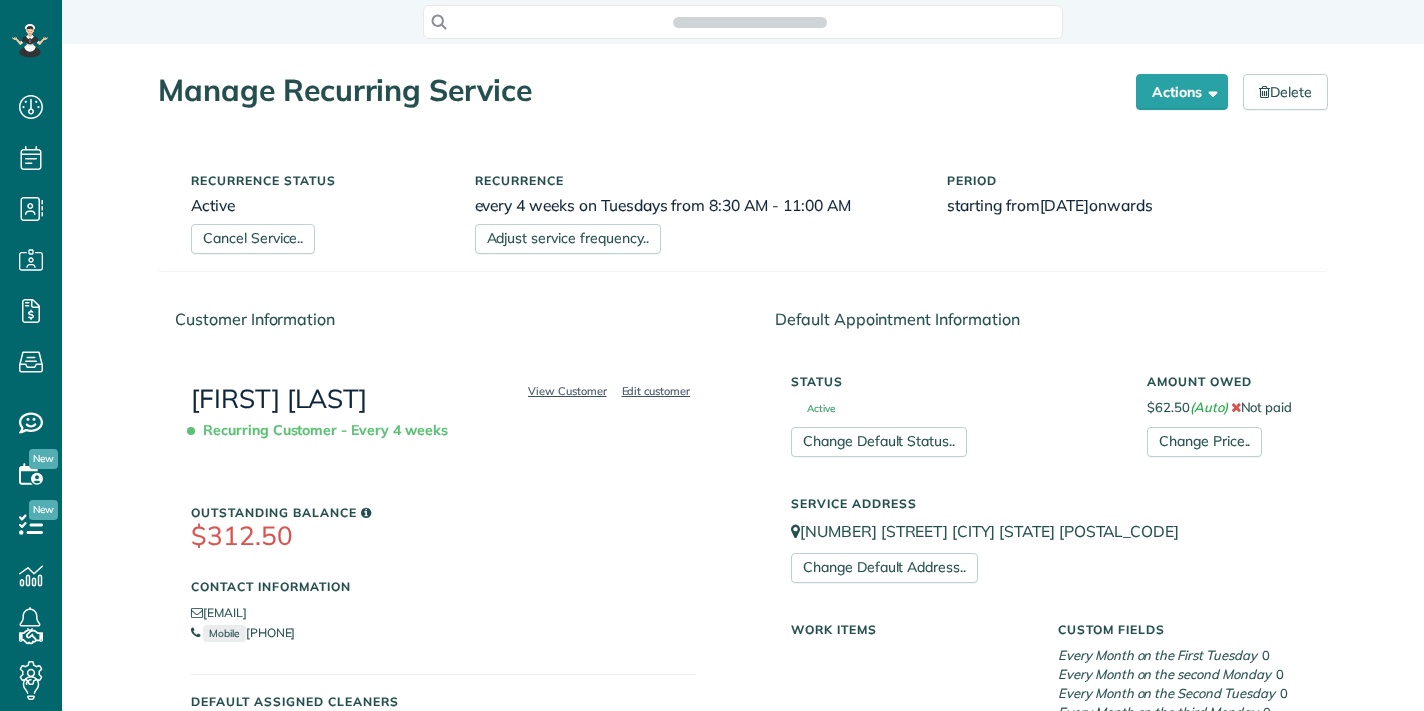 scroll, scrollTop: 0, scrollLeft: 0, axis: both 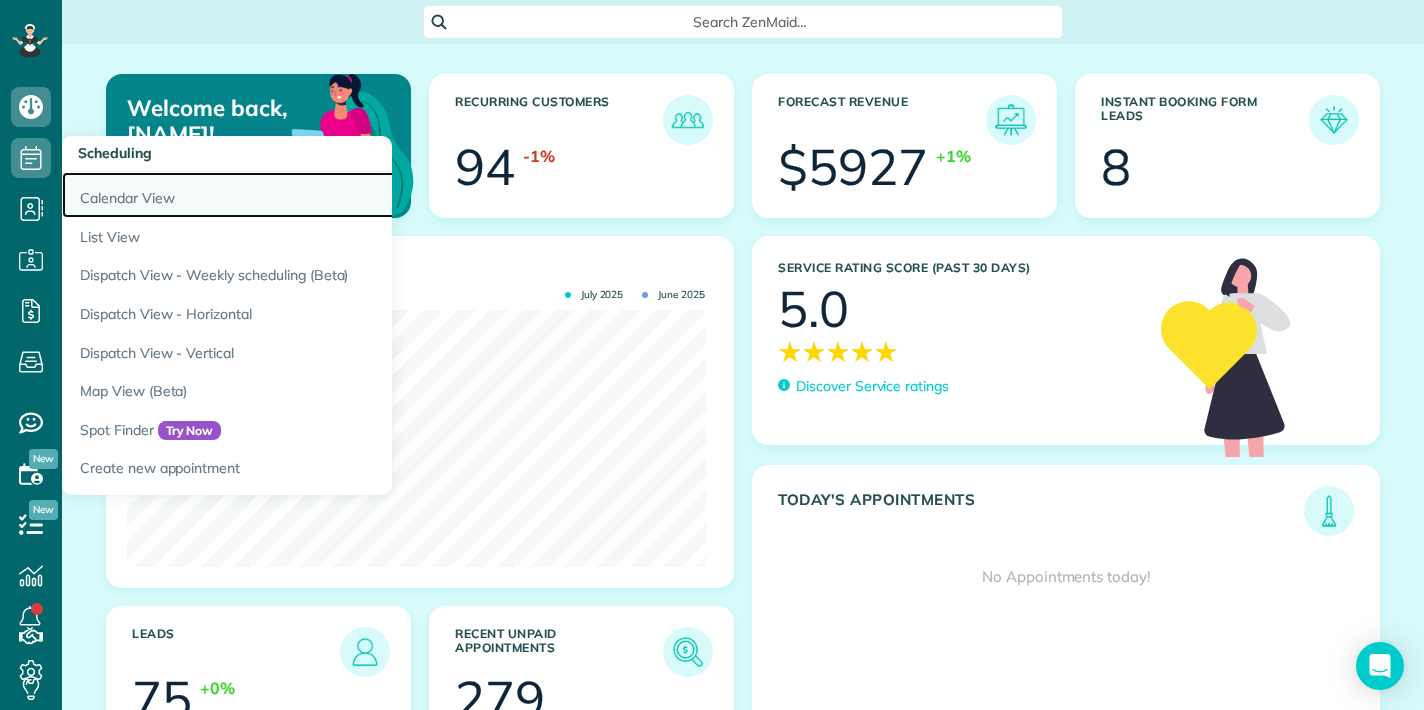 click on "Calendar View" at bounding box center (312, 195) 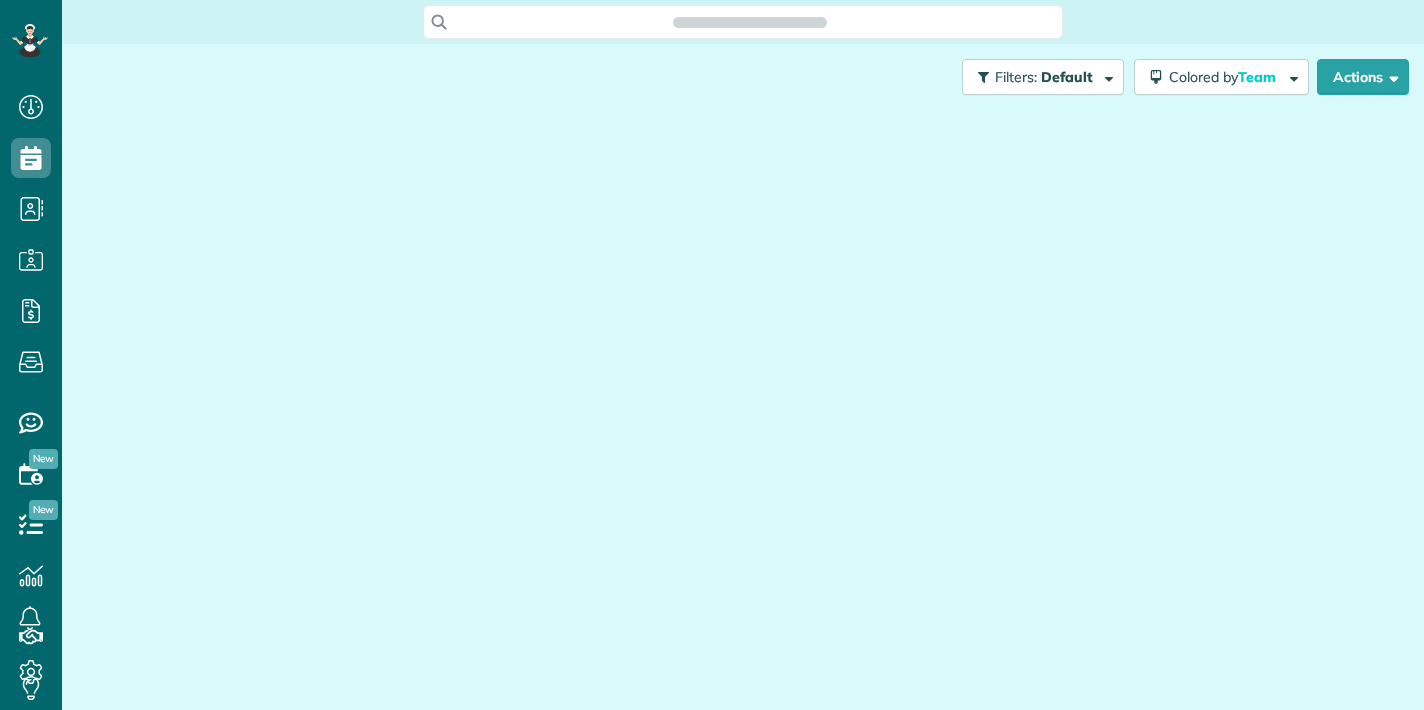 scroll, scrollTop: 0, scrollLeft: 0, axis: both 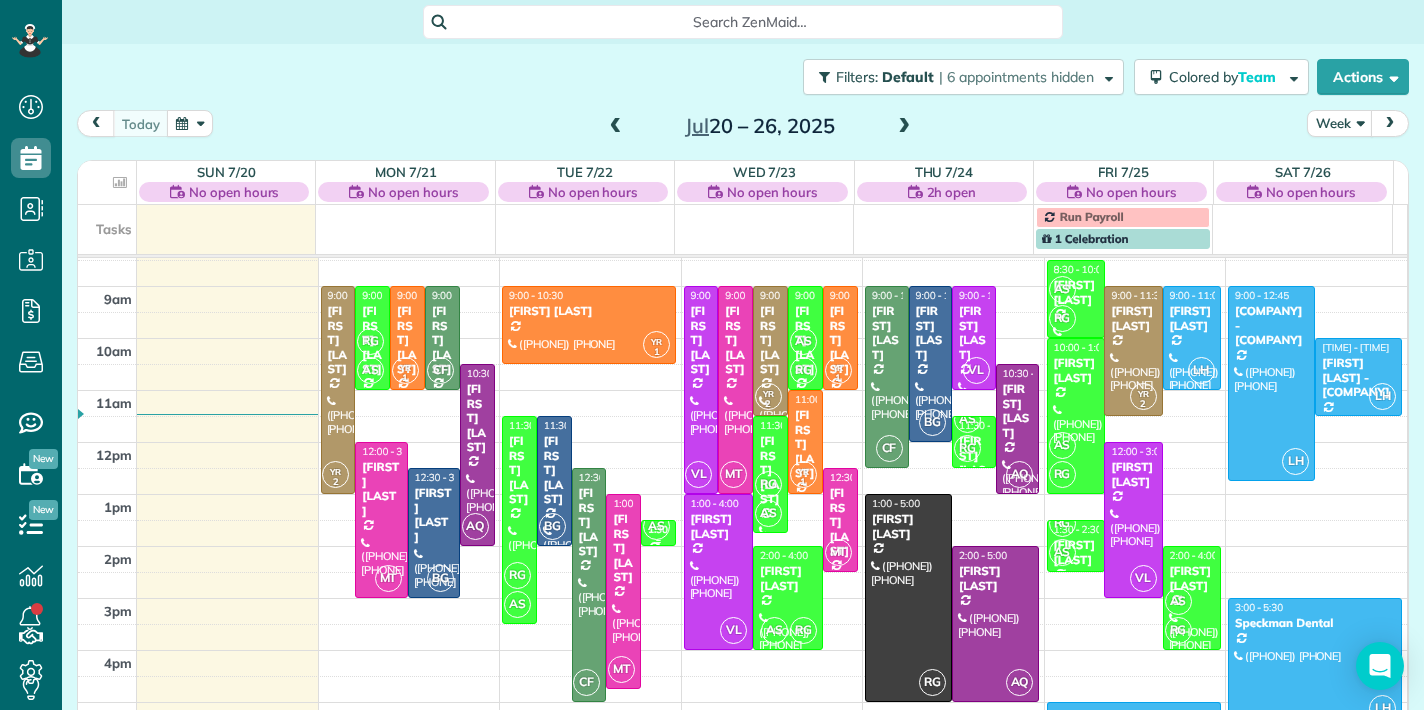 click on "AS" at bounding box center [656, 526] 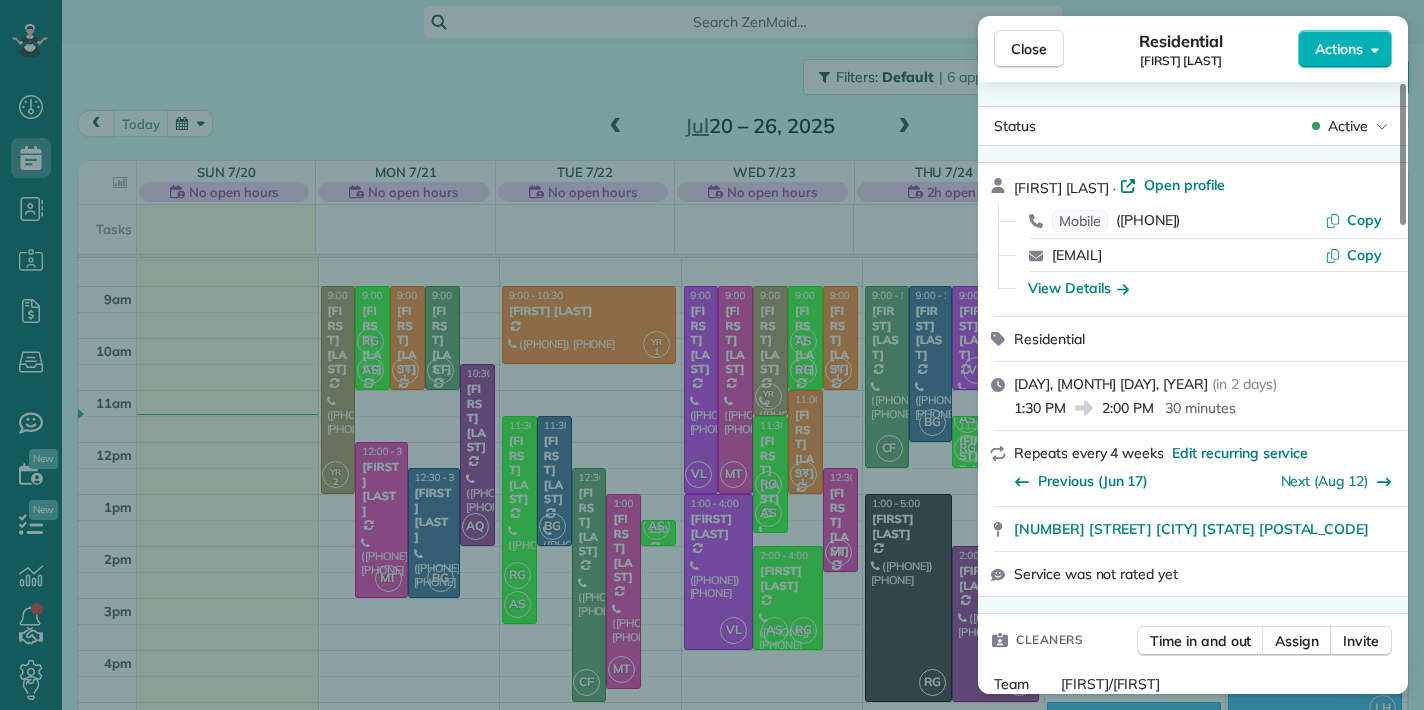 click on "Close Residential [FIRST] [LAST] Actions Status Active [FIRST] [LAST] · Open profile Mobile ([PHONE]) Copy [EMAIL] Copy View Details Residential [DAY], [MONTH] [DAY], [YEAR] ( in [NUMBER] days ) [TIME] [TIME] [DURATION] Repeats every [NUMBER] weeks Edit recurring service Previous ([MONTH] [DAY]) Next ([MONTH] [DAY]) [NUMBER] [STREET] [CITY] [STATE] [POSTAL_CODE] Service was not rated yet Cleaners Time in and out Assign Invite Team [FIRST]/[FIRST] Cleaners [FIRST] [LAST] [TIME] [TIME] [FIRST] [LAST] [TIME] [TIME] Checklist Try Now Keep this appointment up to your standards. Stay on top of every detail, keep your cleaners organised, and your client happy. Assign a checklist Watch a 5 min demo Billing Billing actions Automatically calculated Price $[PRICE] Overcharge $[PRICE] Discount $[PRICE] Coupon discount - Total appointment price $[PRICE] Tips collected New feature! $[PRICE] Unpaid Mark as paid Total including tip $[PRICE] Get paid online in no-time! Send an invoice and reward your cleaners with tips Charge customer credit card Appointment custom fields No No No No" at bounding box center (712, 355) 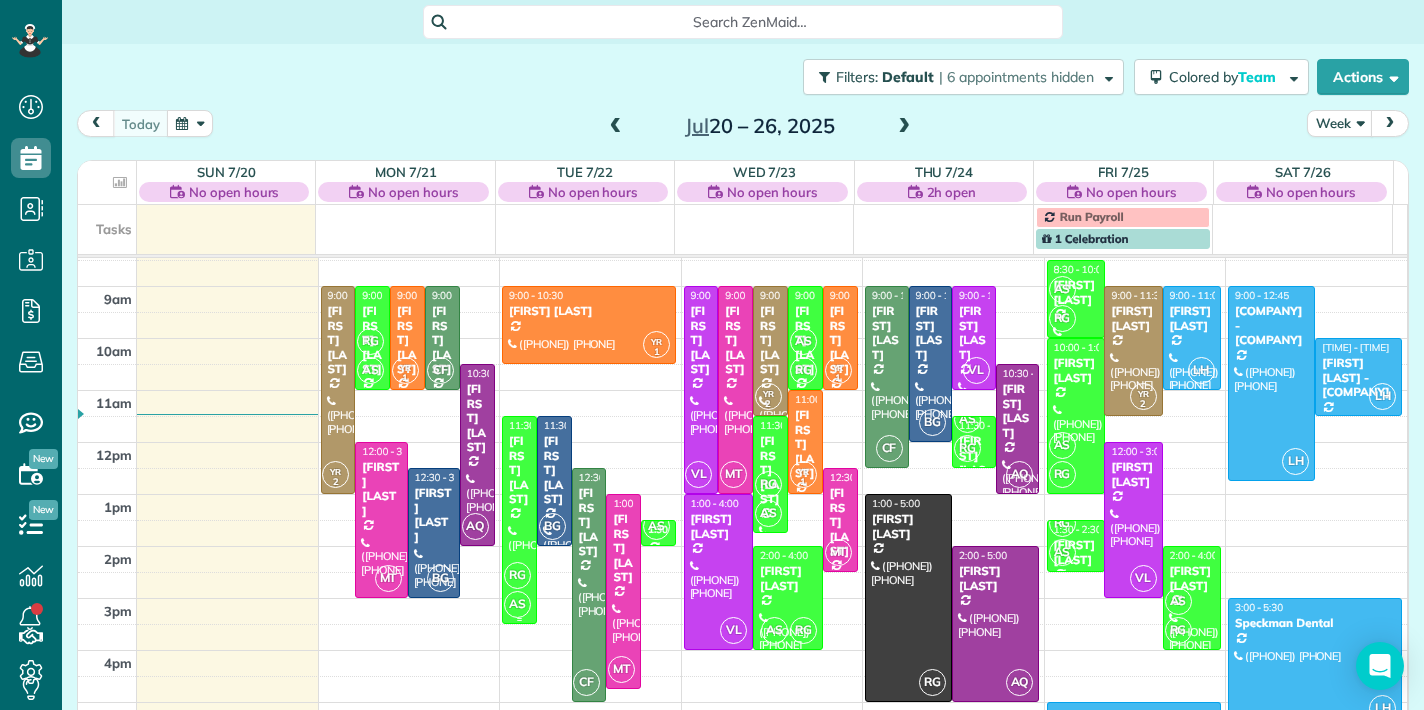 click at bounding box center (519, 520) 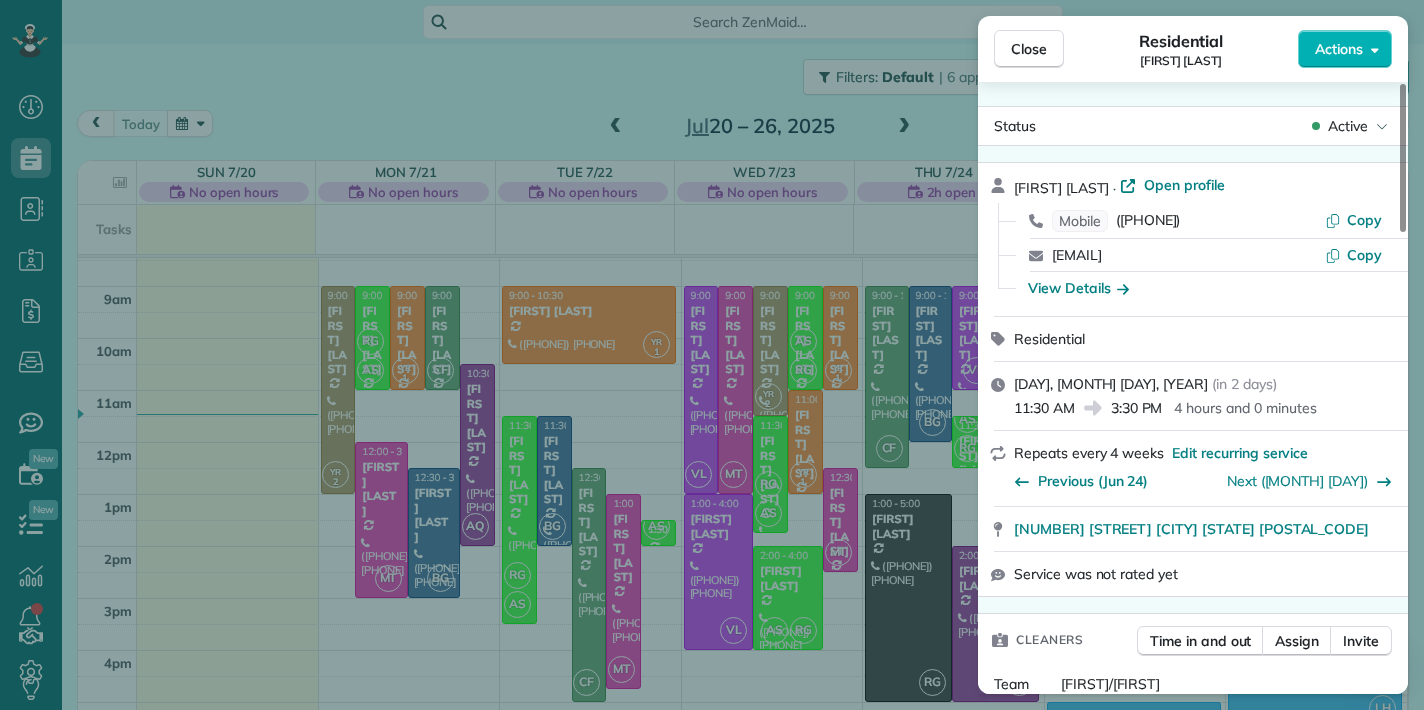 click on "[DAY], [MONTH] [DAY], [YEAR]" at bounding box center [1111, 384] 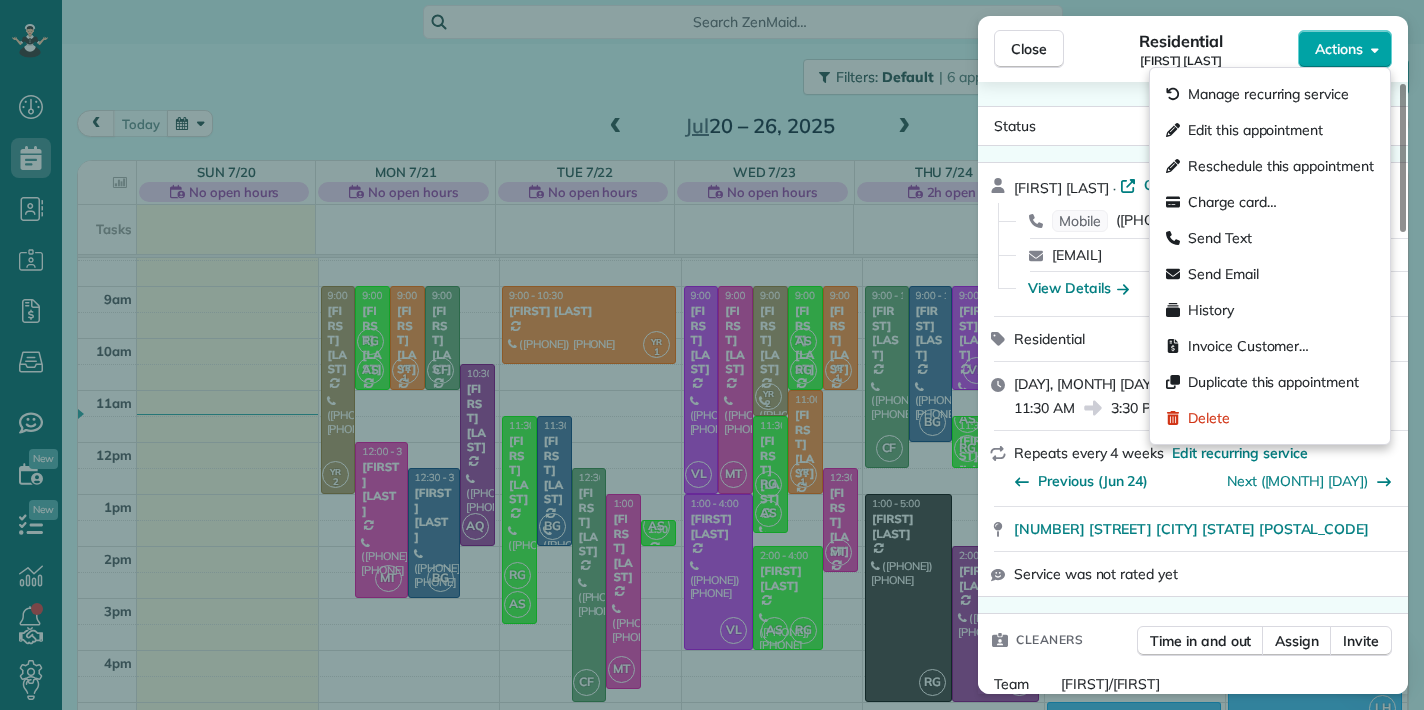 click on "Actions" at bounding box center [1339, 49] 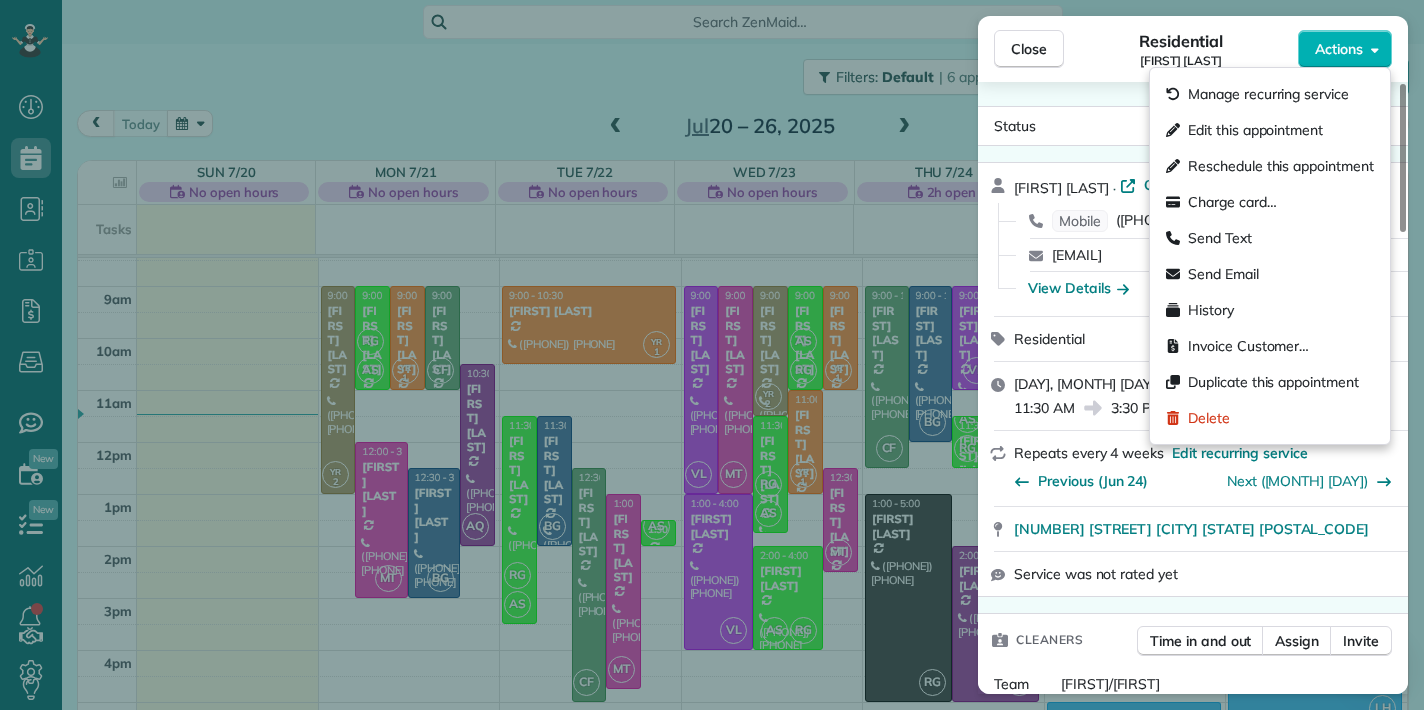 click on "Edit this appointment" at bounding box center (1255, 130) 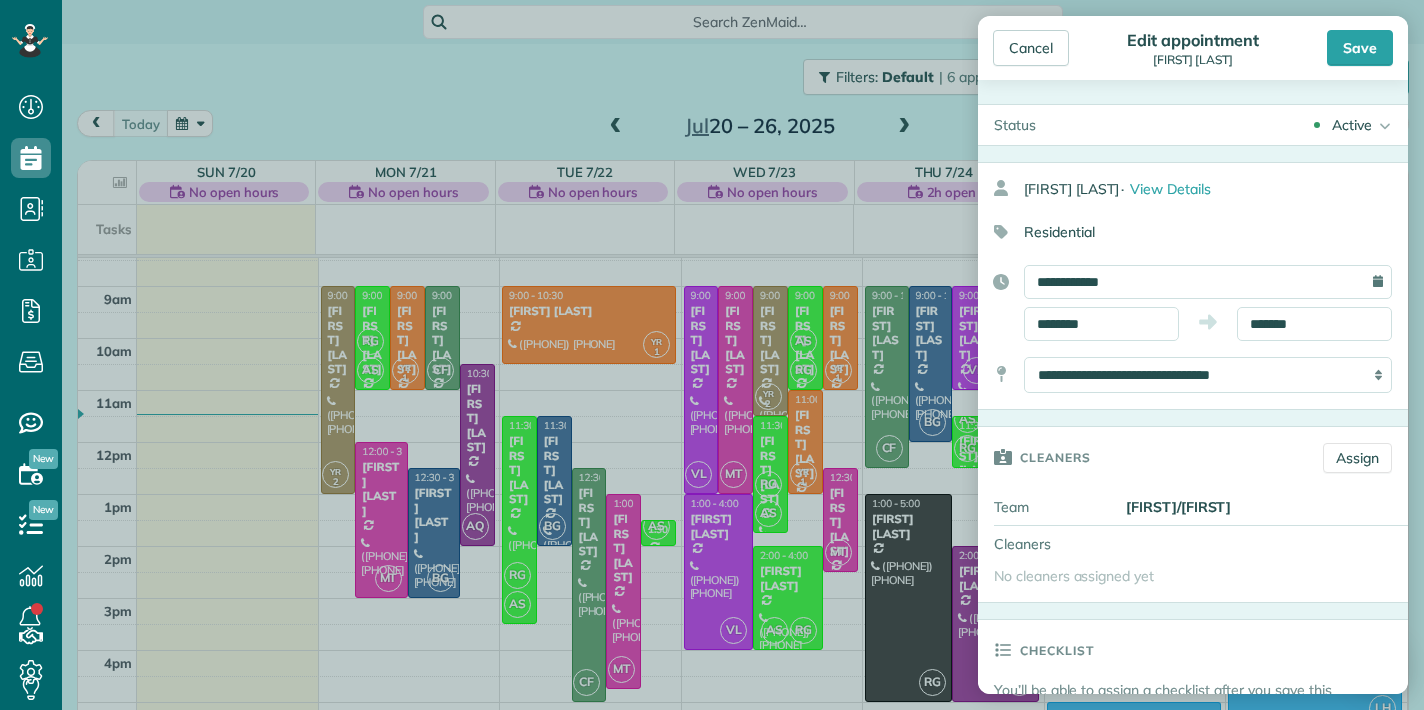type on "*******" 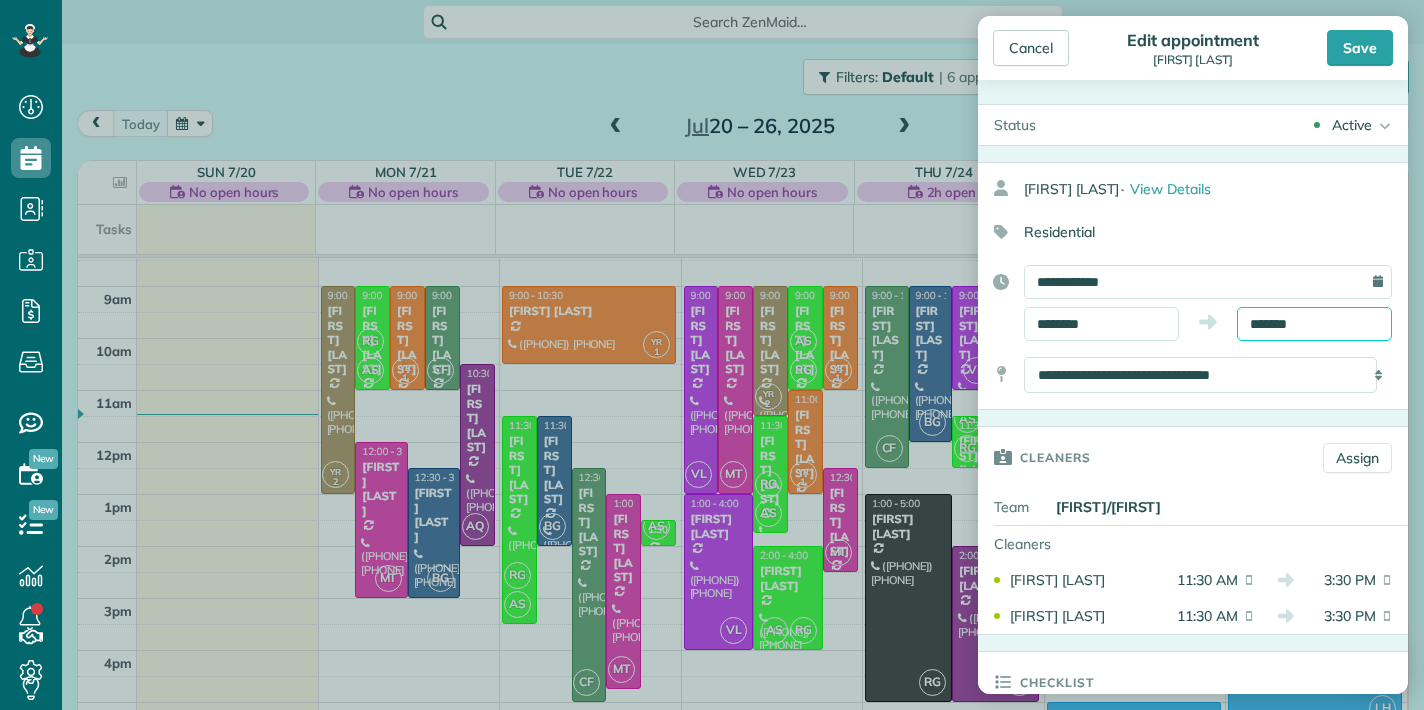 click on "*******" at bounding box center [1314, 324] 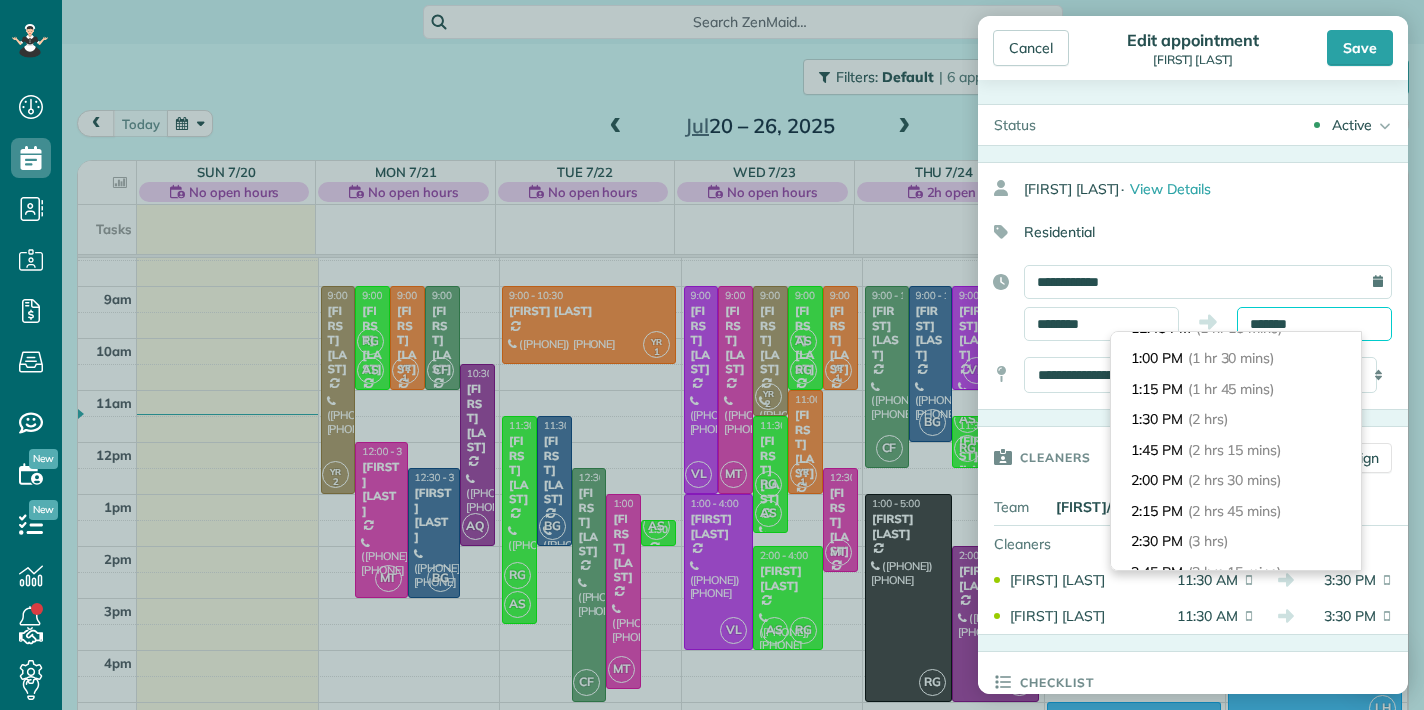 scroll, scrollTop: 144, scrollLeft: 0, axis: vertical 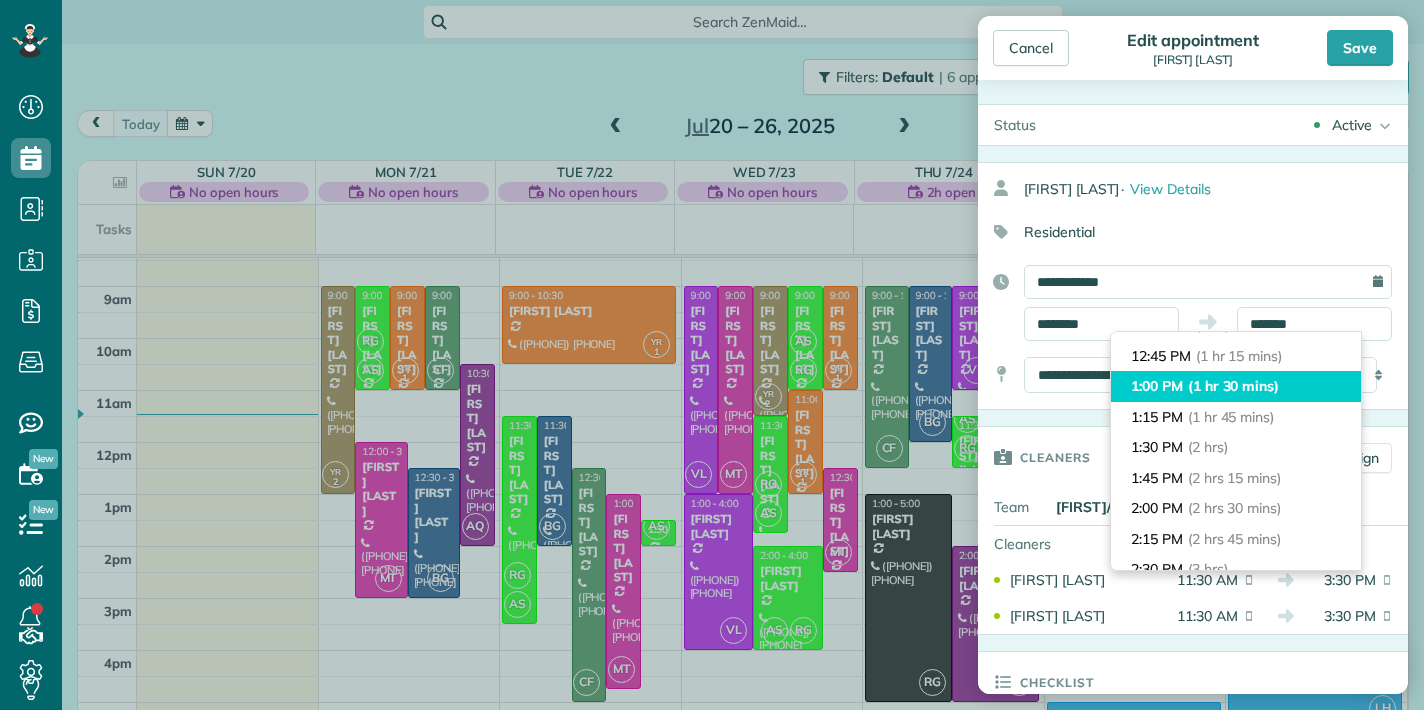 type on "*******" 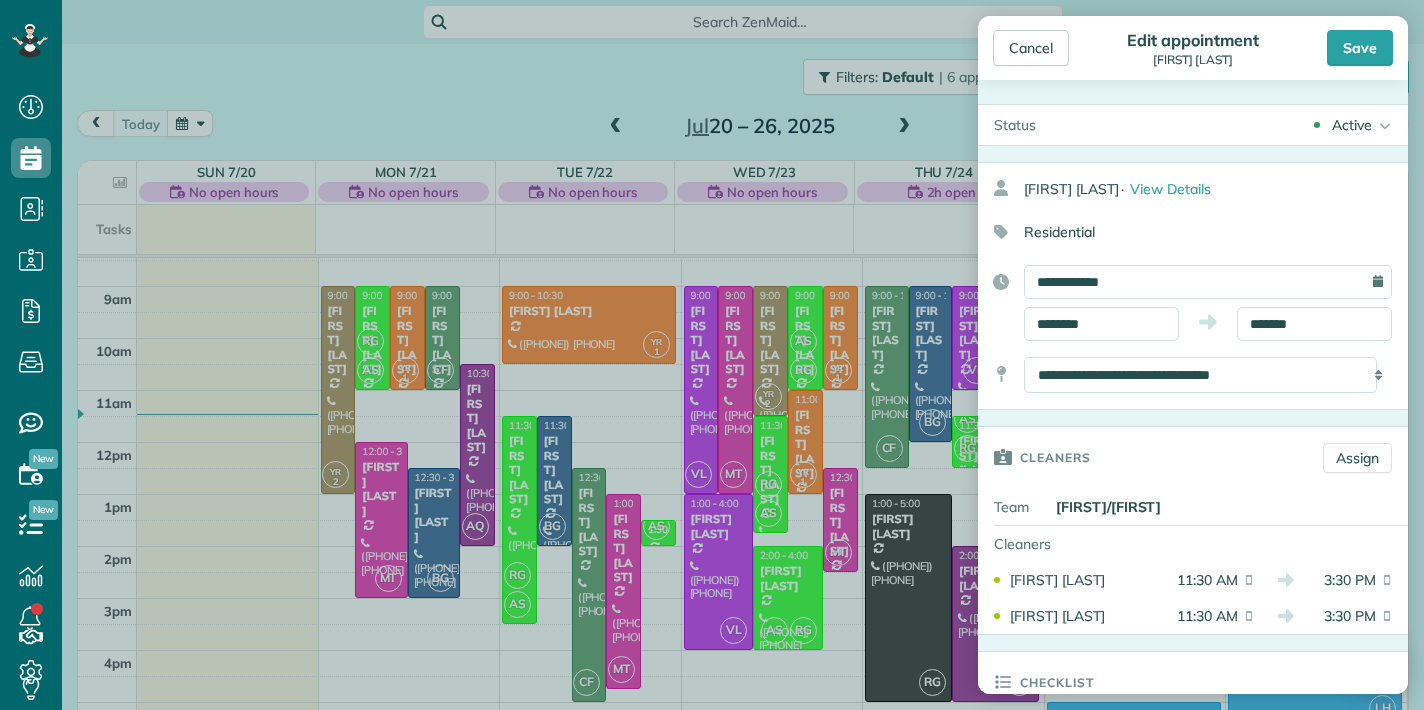 click on "Save" at bounding box center (1360, 48) 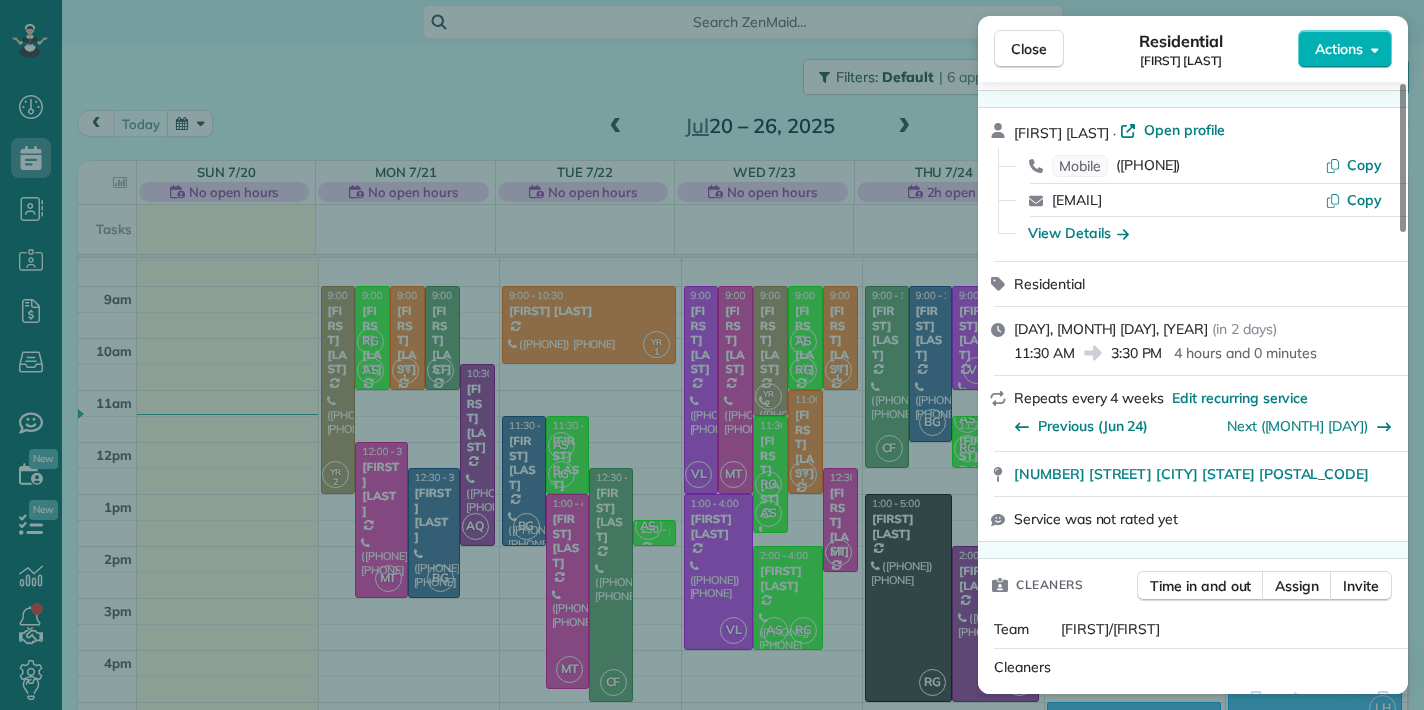 scroll, scrollTop: 0, scrollLeft: 0, axis: both 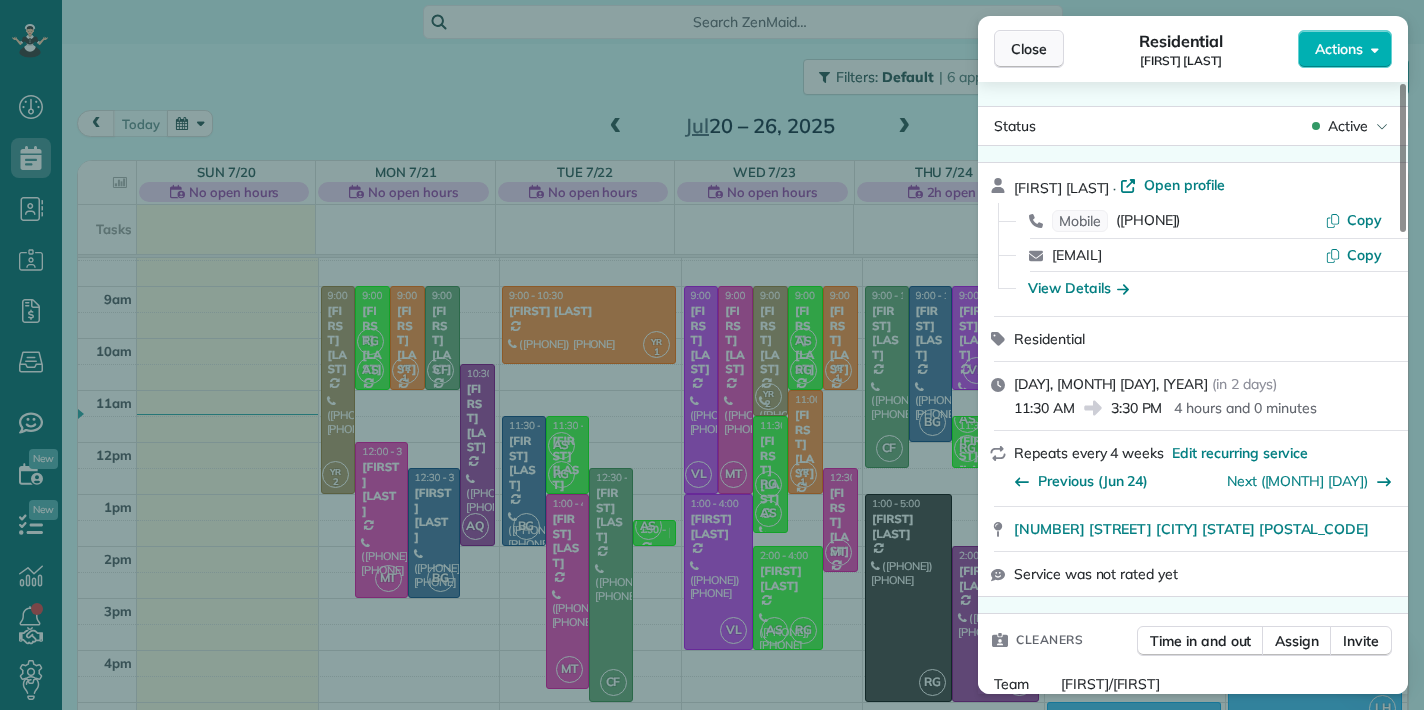click on "Close" at bounding box center (1029, 49) 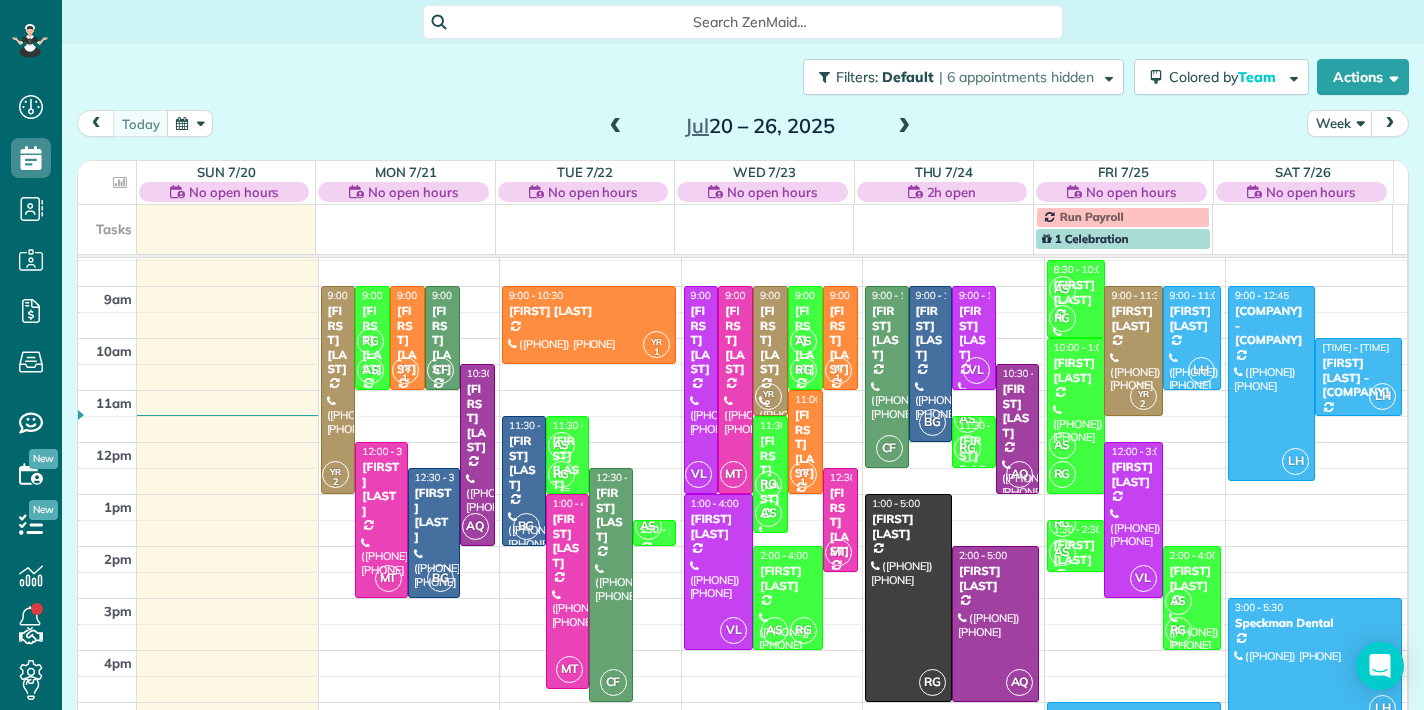 click on "AS RG" at bounding box center (566, 460) 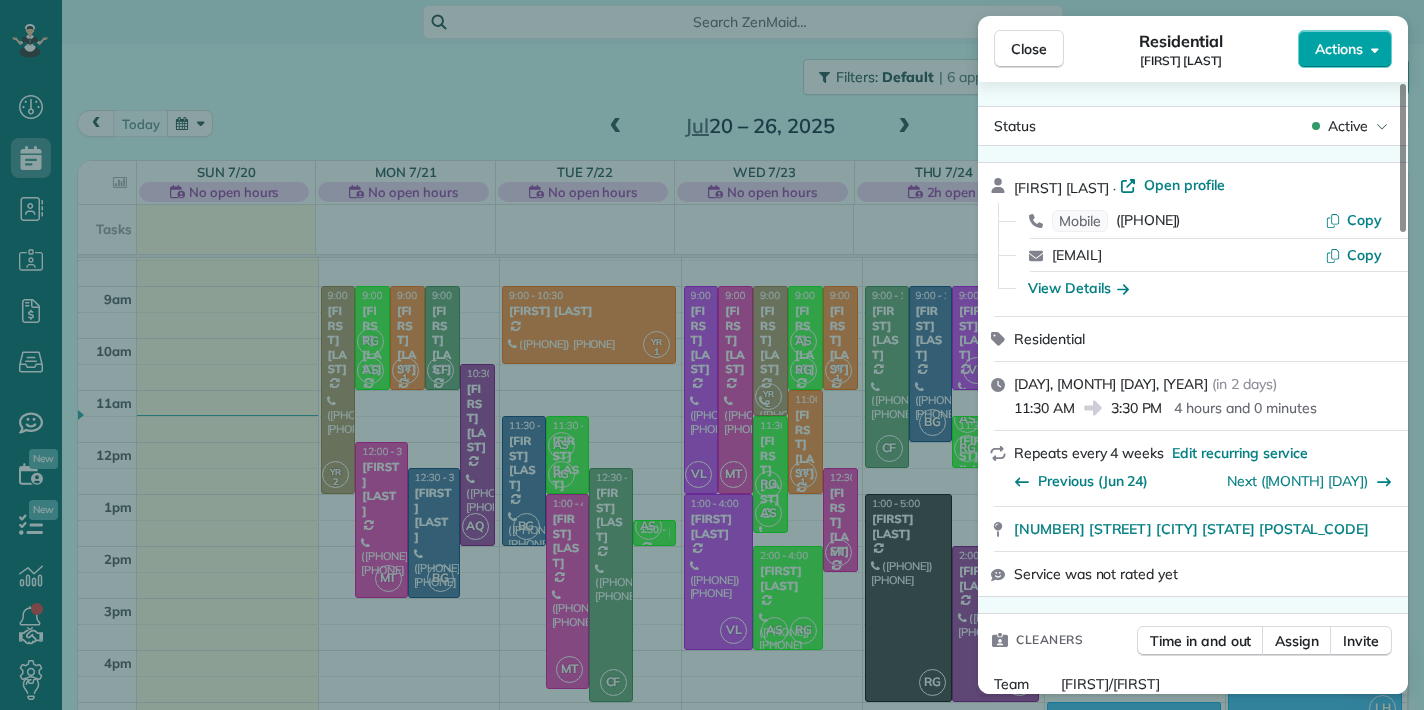 click on "Actions" at bounding box center [1339, 49] 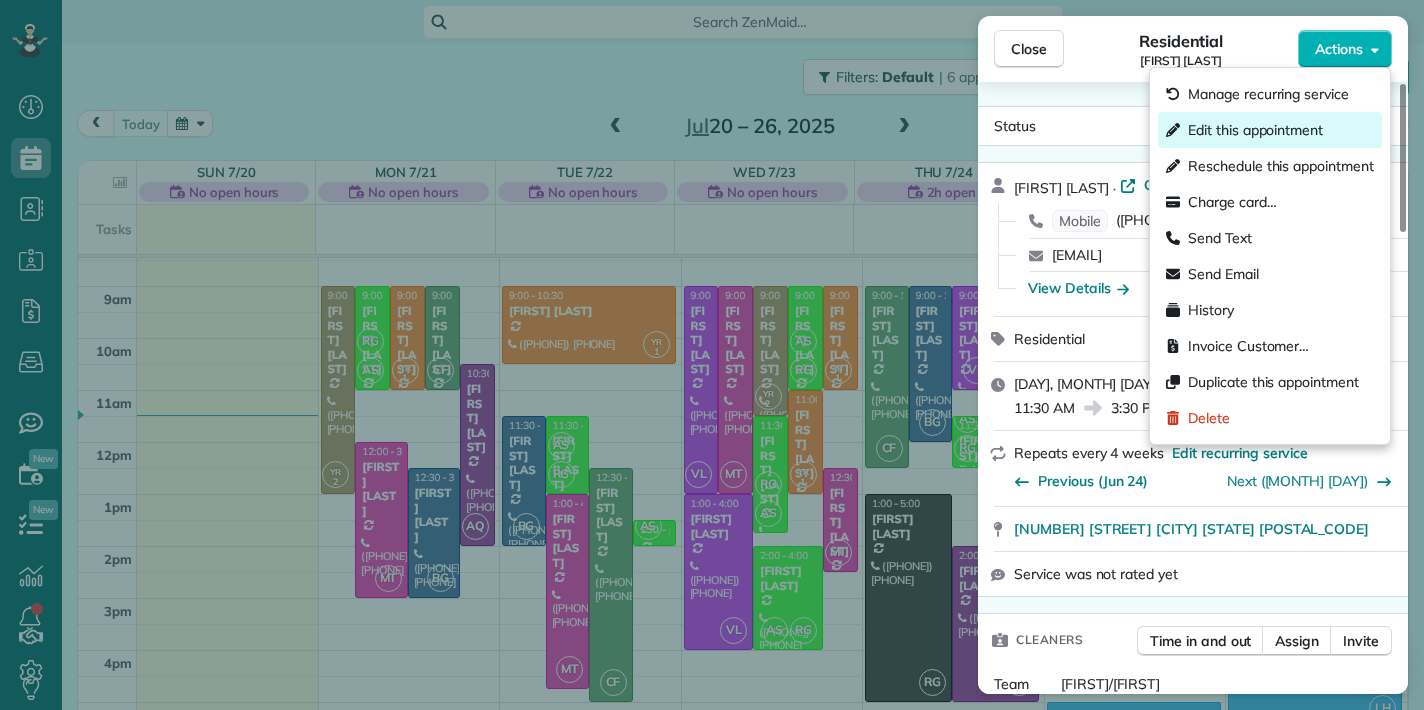 click on "Edit this appointment" at bounding box center [1255, 130] 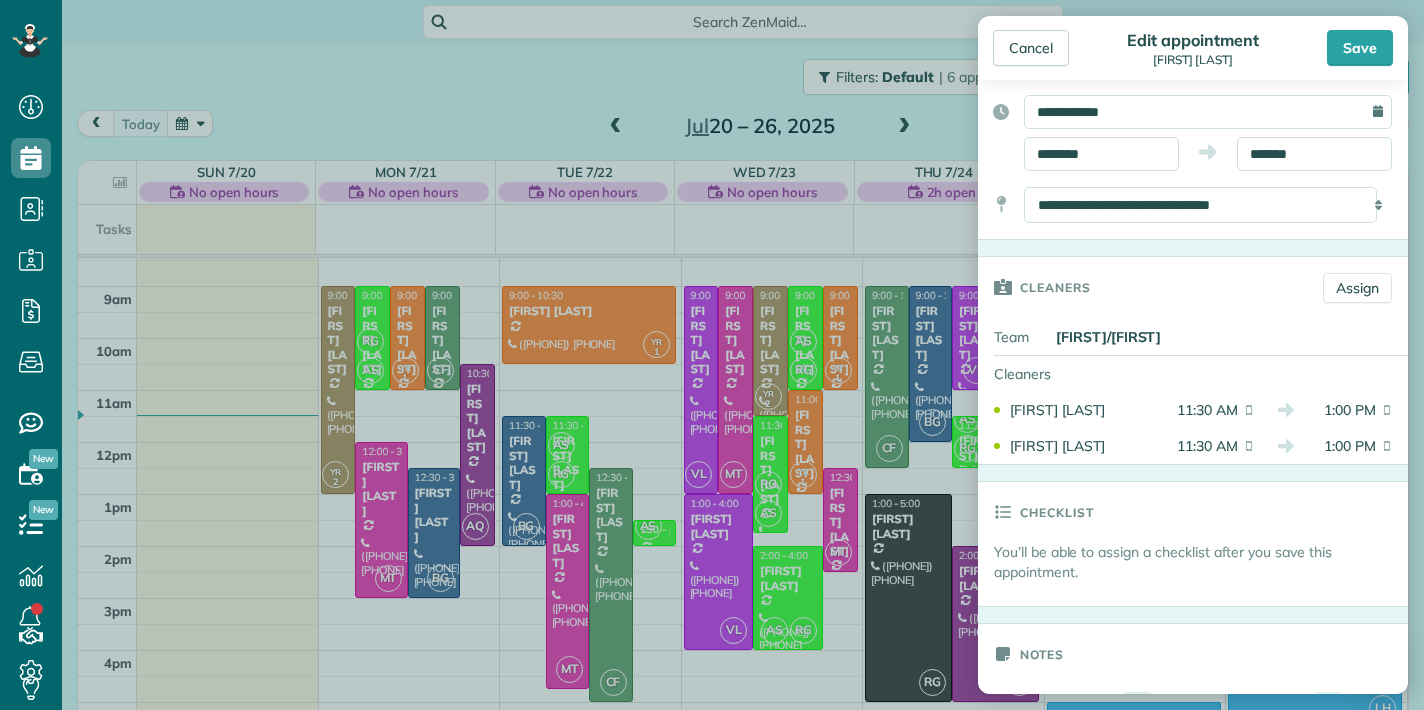 scroll, scrollTop: 0, scrollLeft: 0, axis: both 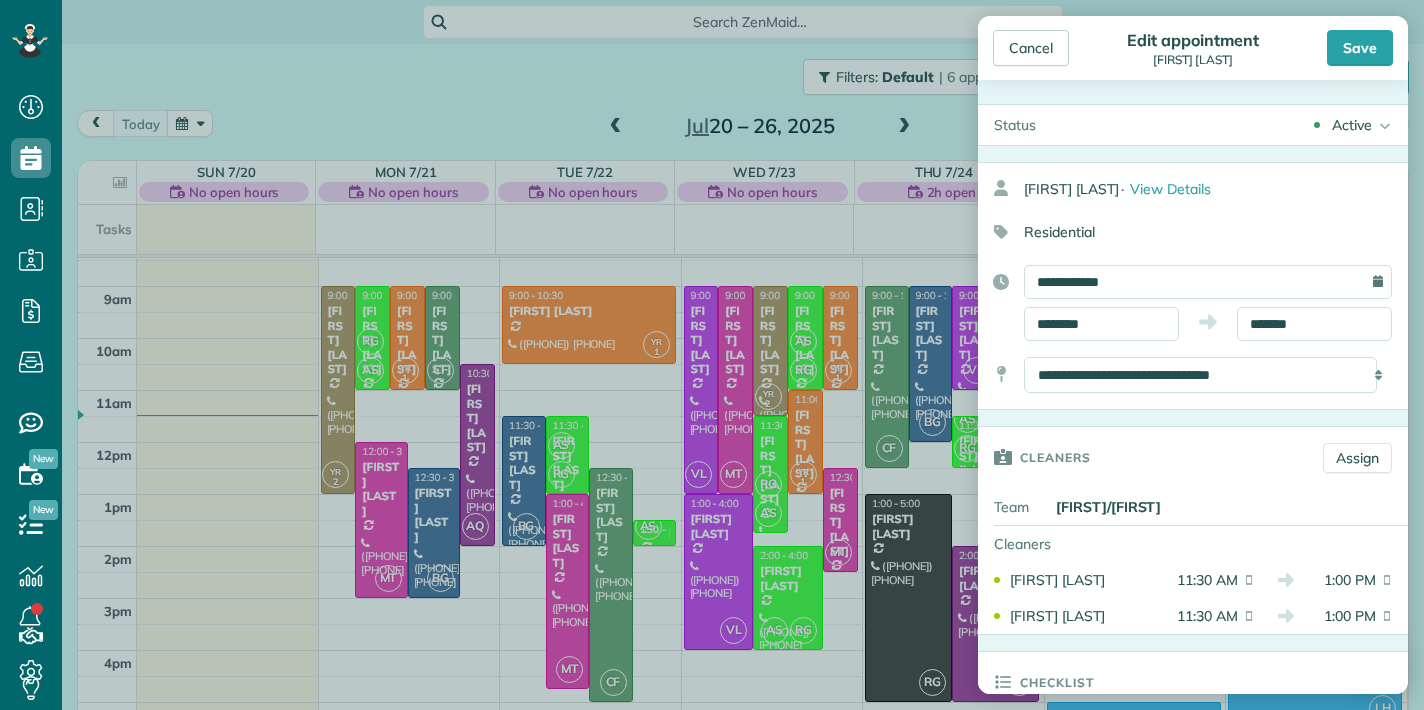 drag, startPoint x: 1369, startPoint y: 44, endPoint x: 1342, endPoint y: 58, distance: 30.413813 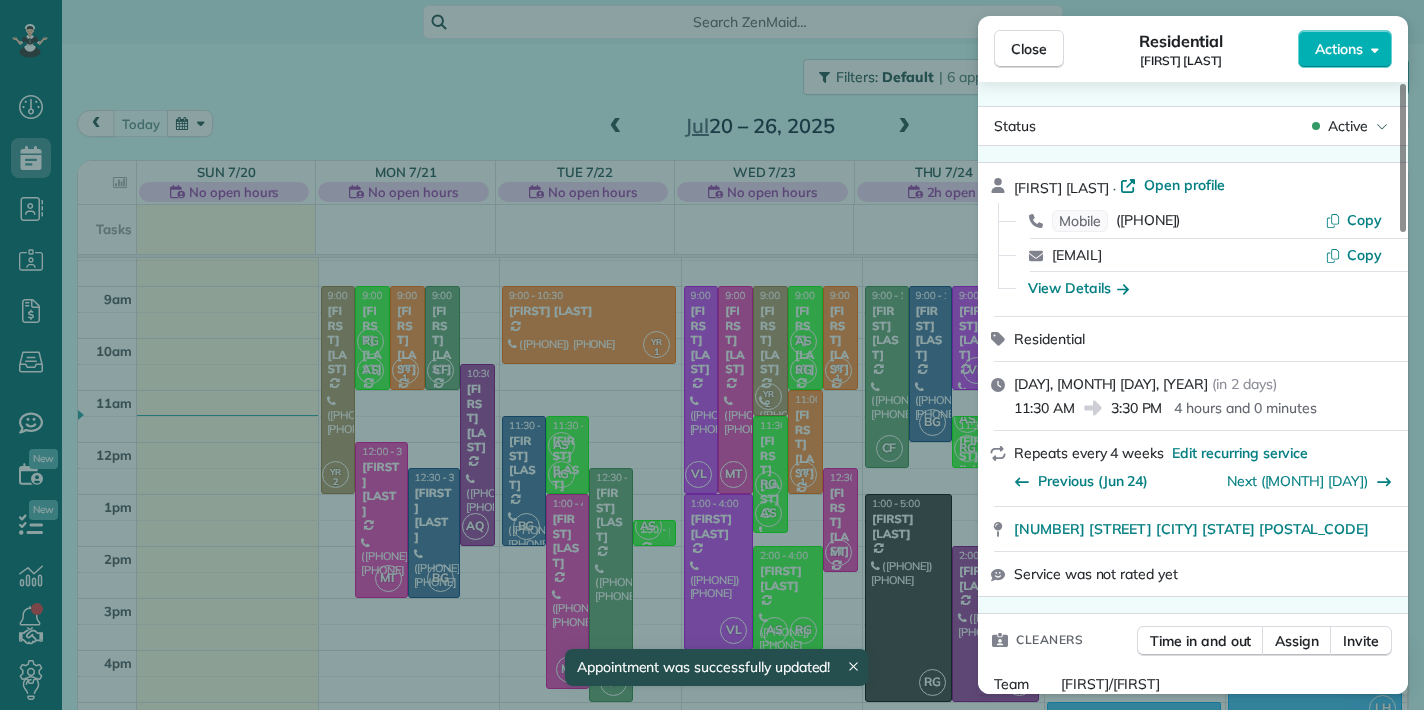 click on "Close Residential [FIRST] [LAST] Actions Status Active [FIRST] [LAST] · Open profile Mobile ([PHONE]) Copy [EMAIL] Copy View Details Residential [DAY], [MONTH] [DAY], [YEAR] ( in [NUMBER] days ) [TIME] [TIME] [DURATION] Repeats every [NUMBER] weeks Edit recurring service Previous ([MONTH] [DAY]) Next ([MONTH] [DAY]) [NUMBER] [STREET] [CITY] [STATE] [POSTAL_CODE] Service was not rated yet Cleaners Time in and out Assign Invite Team [FIRST]/[FIRST] Cleaners [FIRST] [LAST] [TIME] [TIME] [FIRST] [LAST] [TIME] [TIME] Checklist Try Now Keep this appointment up to your standards. Stay on top of every detail, keep your cleaners organised, and your client happy. Assign a checklist Watch a 5 min demo Billing Billing actions Automatically calculated Price $[PRICE] Overcharge $[PRICE] Discount $[PRICE] Coupon discount - Total appointment price $[PRICE] Tips collected New feature! $[PRICE] Unpaid Mark as paid Total including tip $[PRICE] Get paid online in no-time! Send an invoice and reward your cleaners with tips Charge customer credit card No" at bounding box center [712, 355] 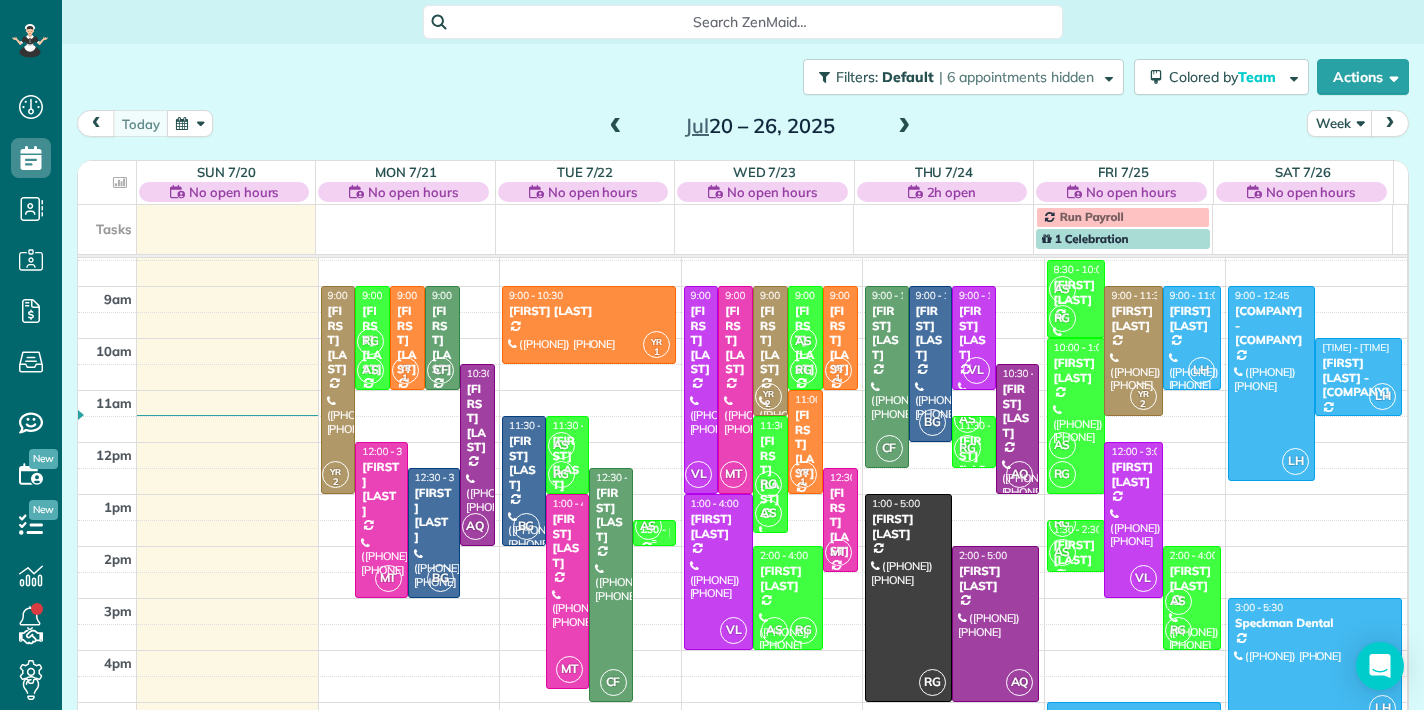 click on "AS" at bounding box center (648, 526) 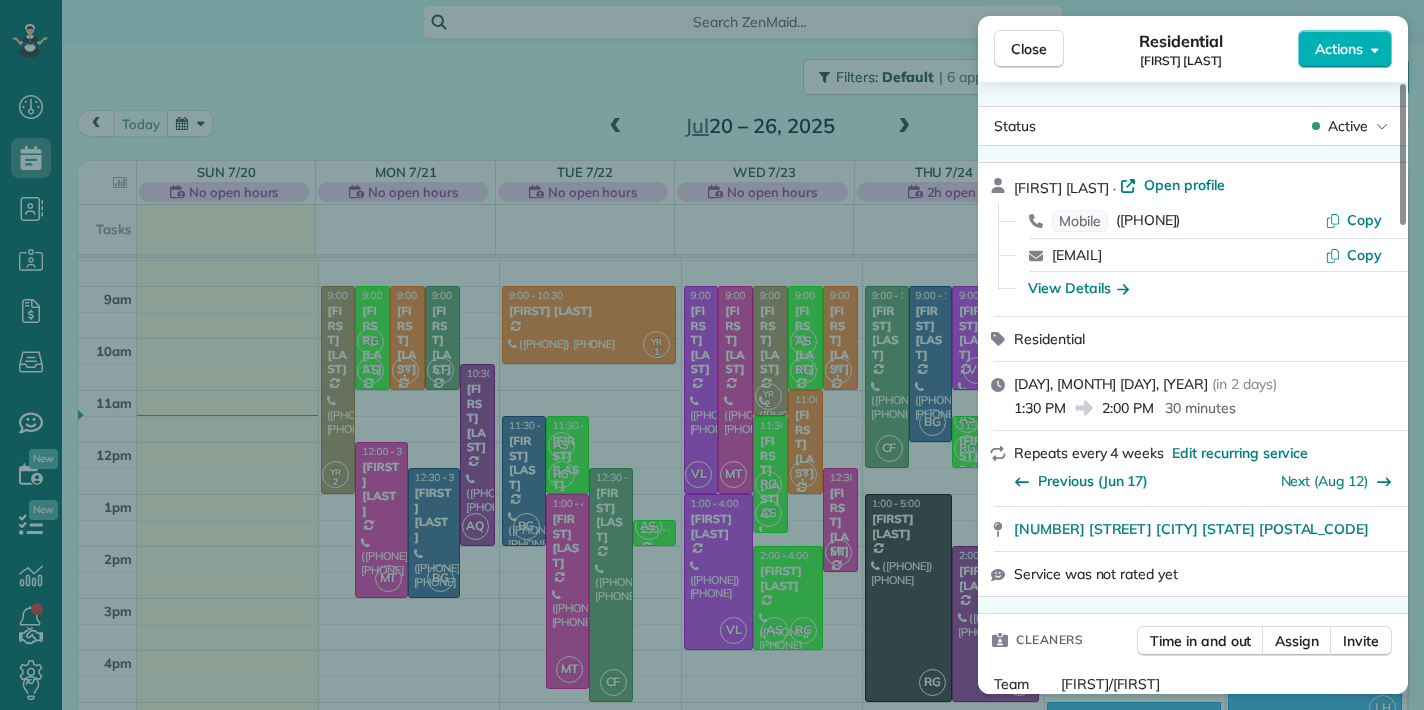 click on "Close Residential [FIRST] [LAST] Actions Status Active [FIRST] [LAST] · Open profile Mobile ([PHONE]) Copy [EMAIL] Copy View Details Residential [DAY], [MONTH] [DAY], [YEAR] ( in [NUMBER] days ) [TIME] [TIME] [DURATION] Repeats every [NUMBER] weeks Edit recurring service Previous ([MONTH] [DAY]) Next ([MONTH] [DAY]) [NUMBER] [STREET] [CITY] [STATE] [POSTAL_CODE] Service was not rated yet Cleaners Time in and out Assign Invite Team [FIRST]/[FIRST] Cleaners [FIRST] [LAST] [TIME] [TIME] [FIRST] [LAST] [TIME] [TIME] Checklist Try Now Keep this appointment up to your standards. Stay on top of every detail, keep your cleaners organised, and your client happy. Assign a checklist Watch a 5 min demo Billing Billing actions Automatically calculated Price $[PRICE] Overcharge $[PRICE] Discount $[PRICE] Coupon discount - Total appointment price $[PRICE] Tips collected New feature! $[PRICE] Unpaid Mark as paid Total including tip $[PRICE] Get paid online in no-time! Send an invoice and reward your cleaners with tips Charge customer credit card Appointment custom fields No No No No" at bounding box center [712, 355] 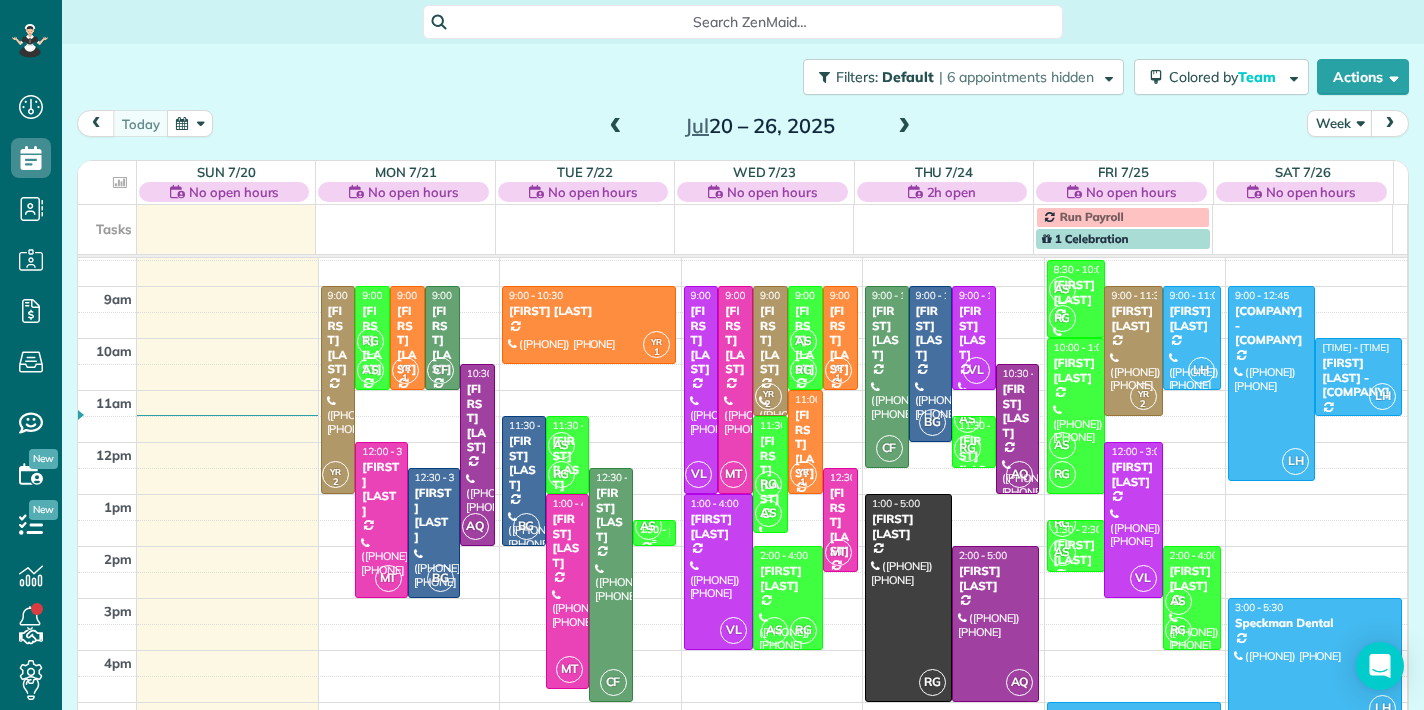 click on "AS" at bounding box center [648, 526] 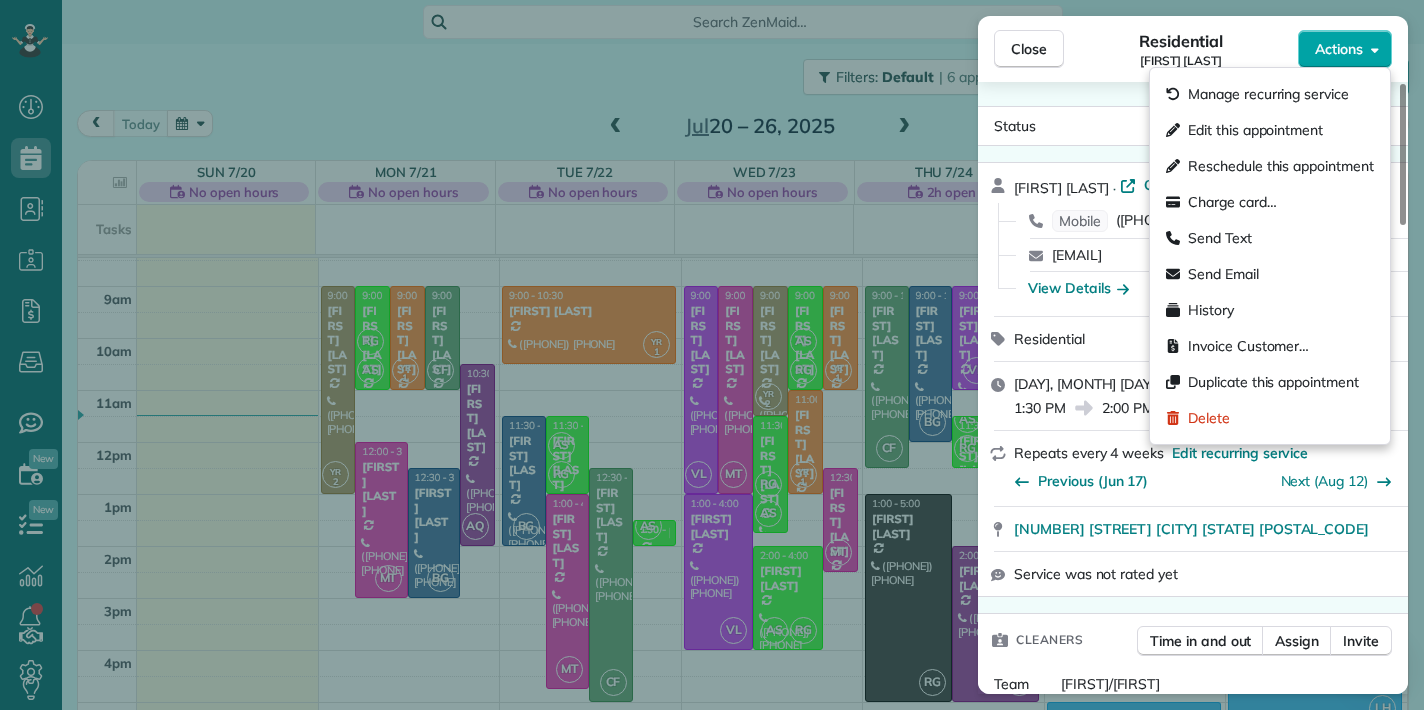 click on "Actions" at bounding box center (1345, 49) 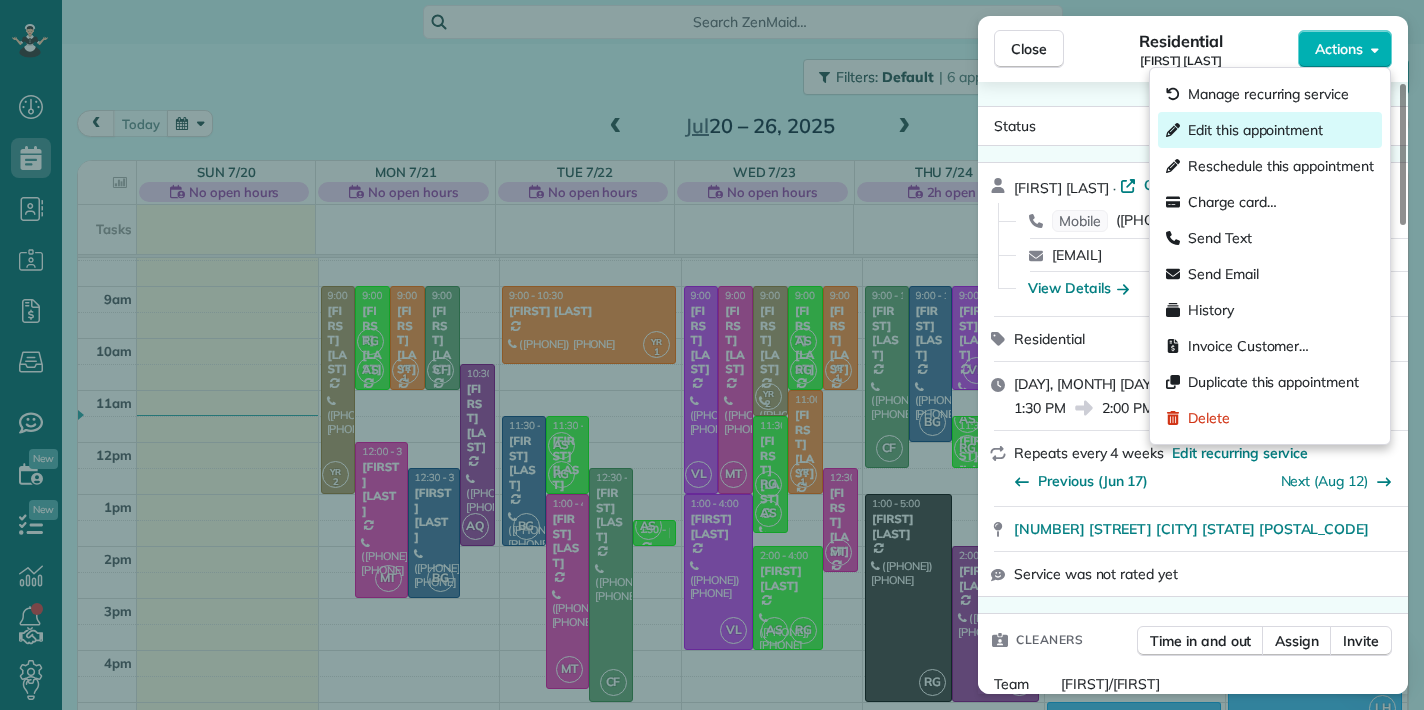 drag, startPoint x: 1280, startPoint y: 124, endPoint x: 1279, endPoint y: 142, distance: 18.027756 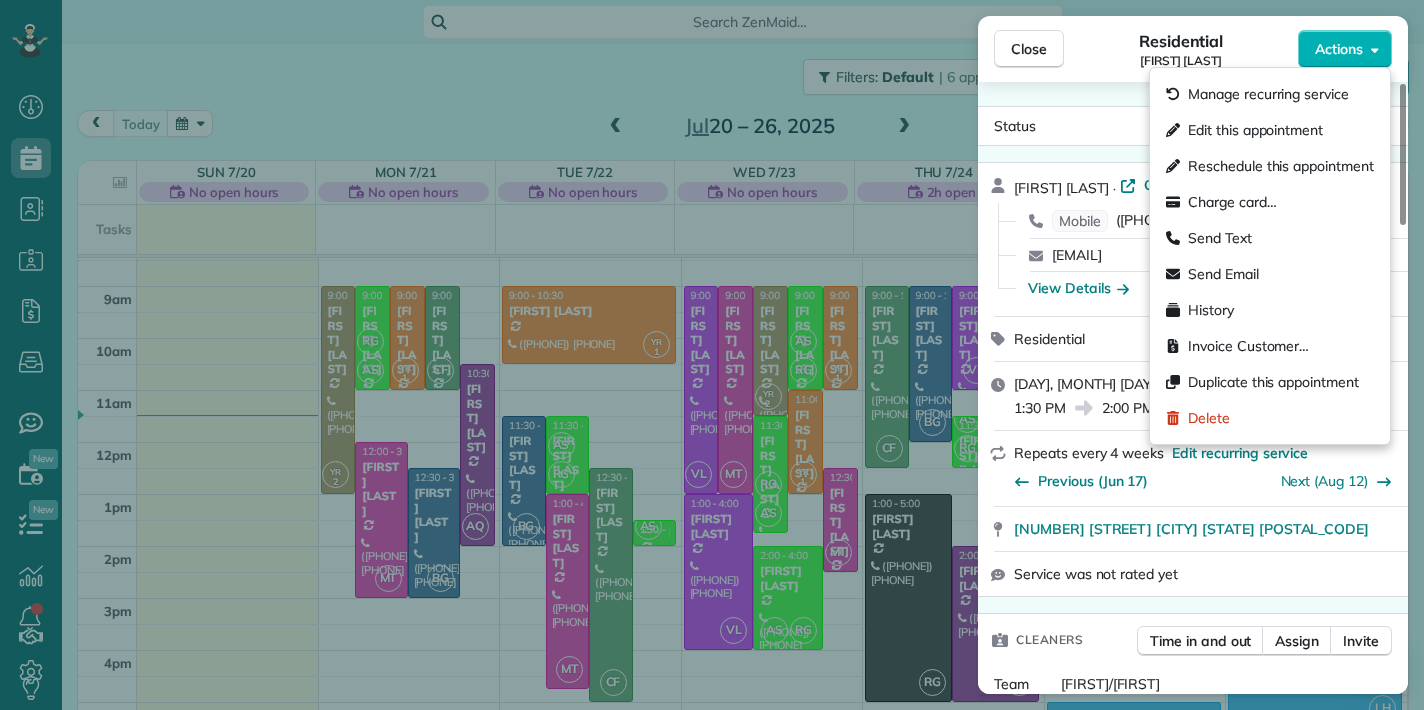 click on "Edit this appointment" at bounding box center (1255, 130) 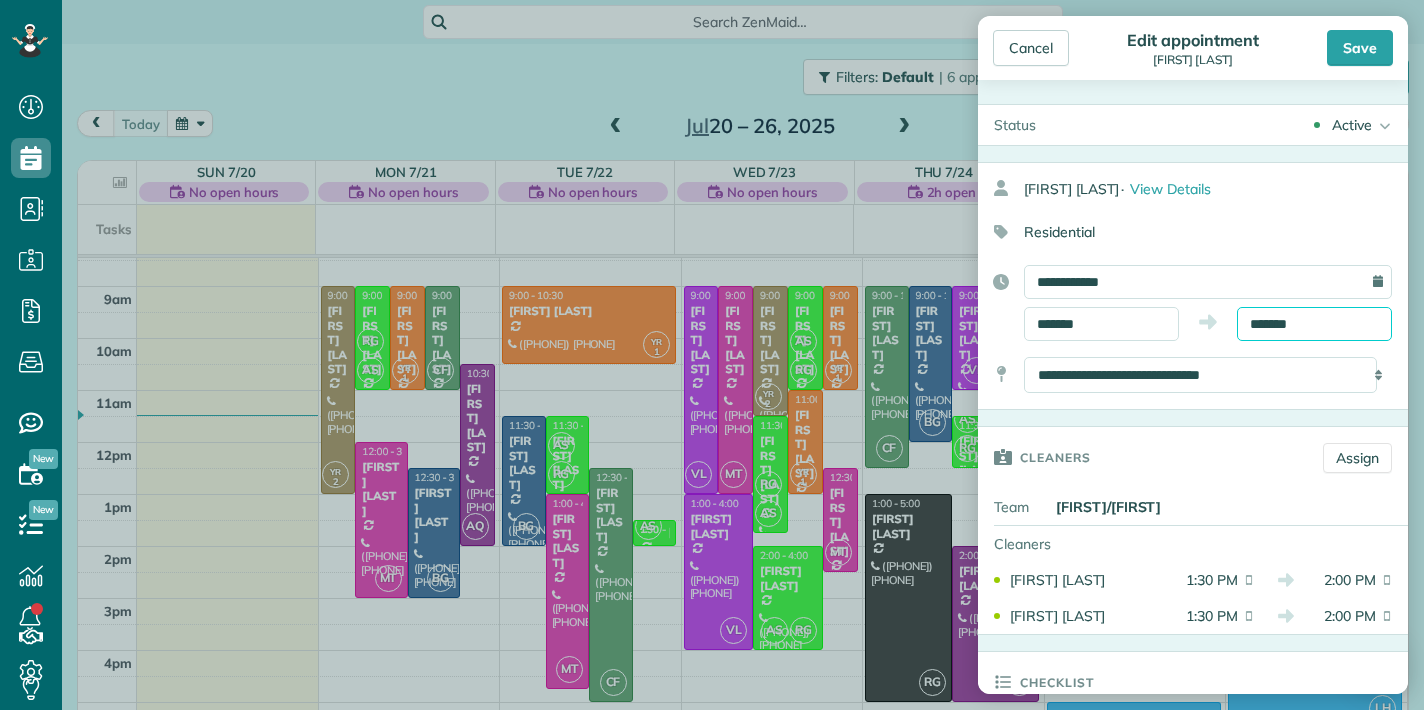 click on "*******" at bounding box center [1314, 324] 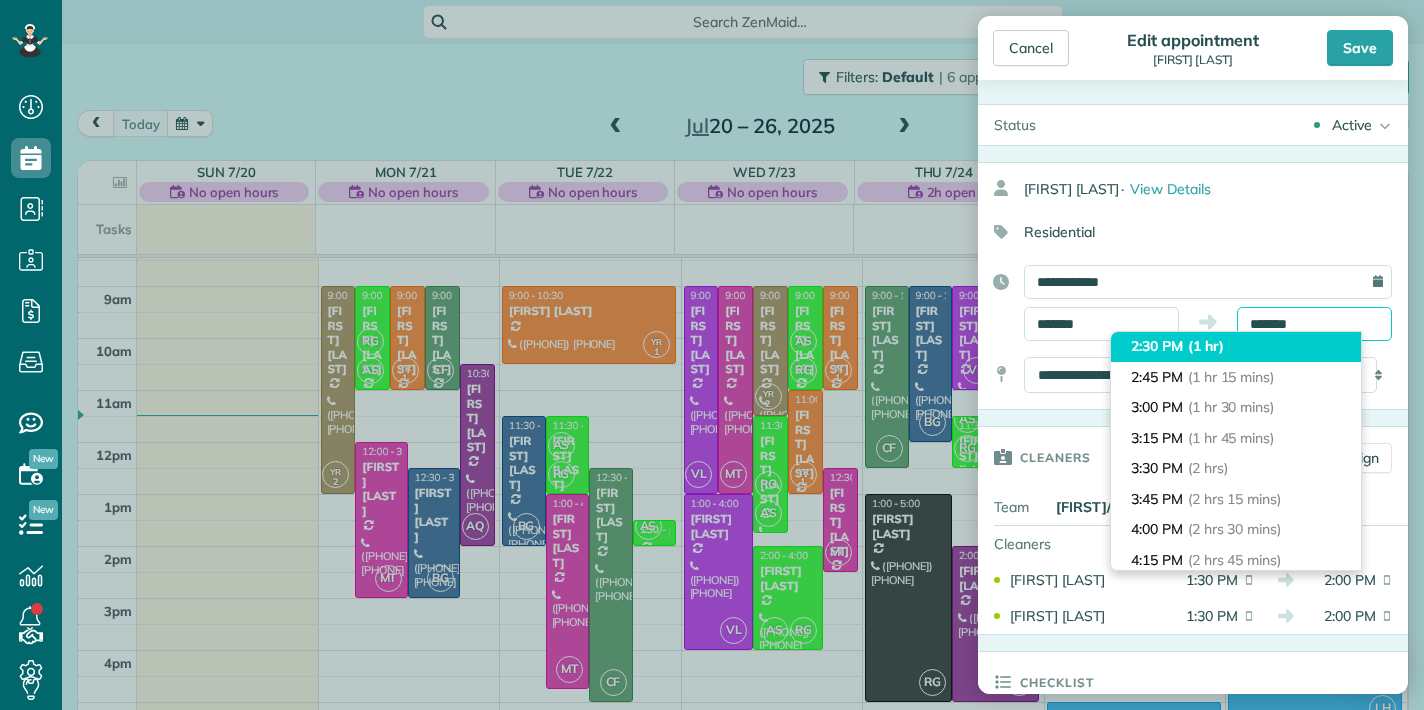 scroll, scrollTop: 141, scrollLeft: 0, axis: vertical 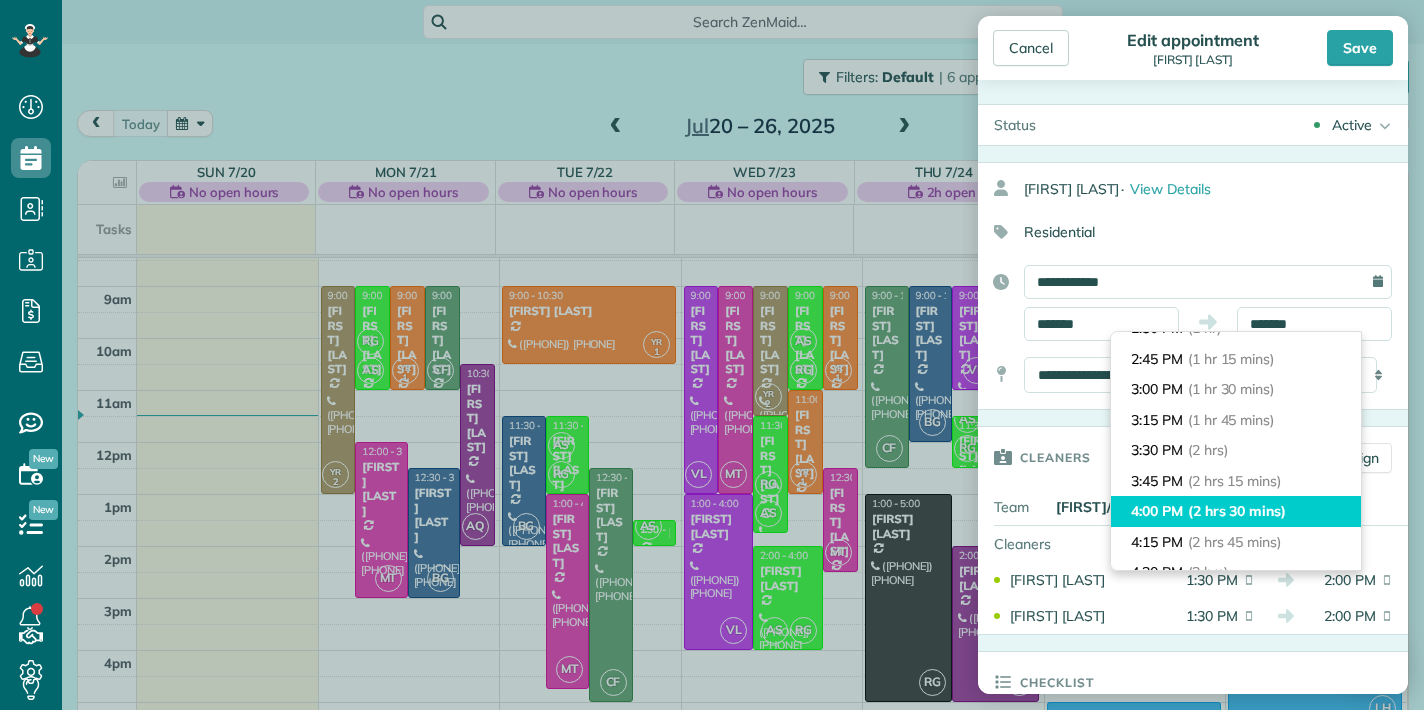 type on "*******" 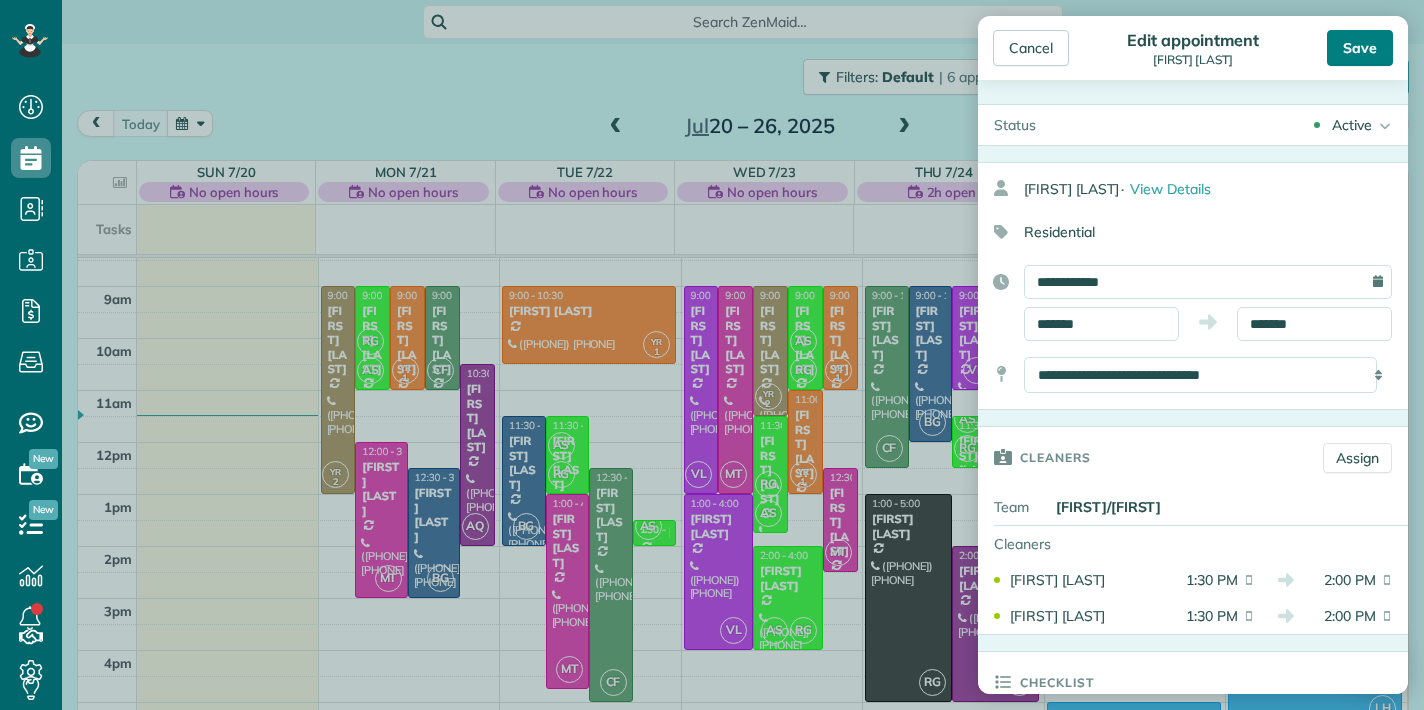 click on "Save" at bounding box center [1360, 48] 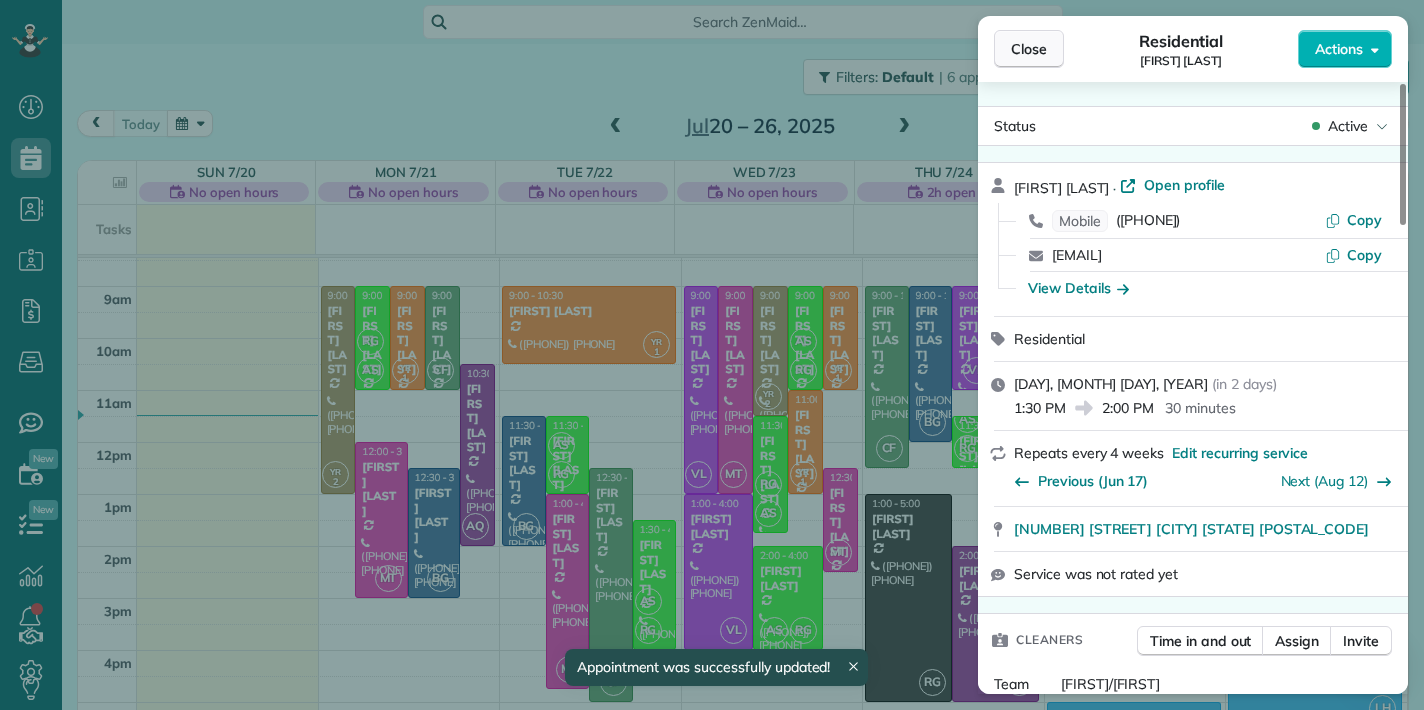 click on "Close" at bounding box center [1029, 49] 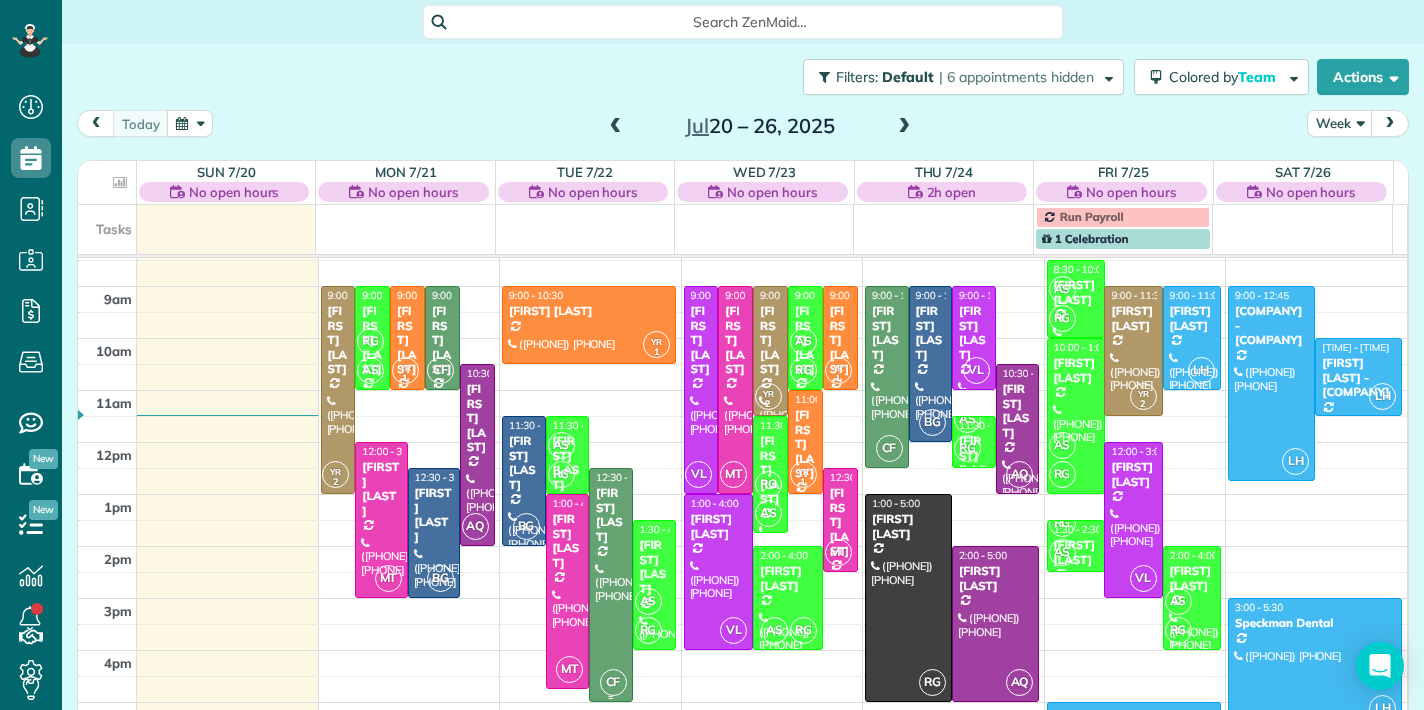 click on "[FIRST] [LAST]" at bounding box center [611, 515] 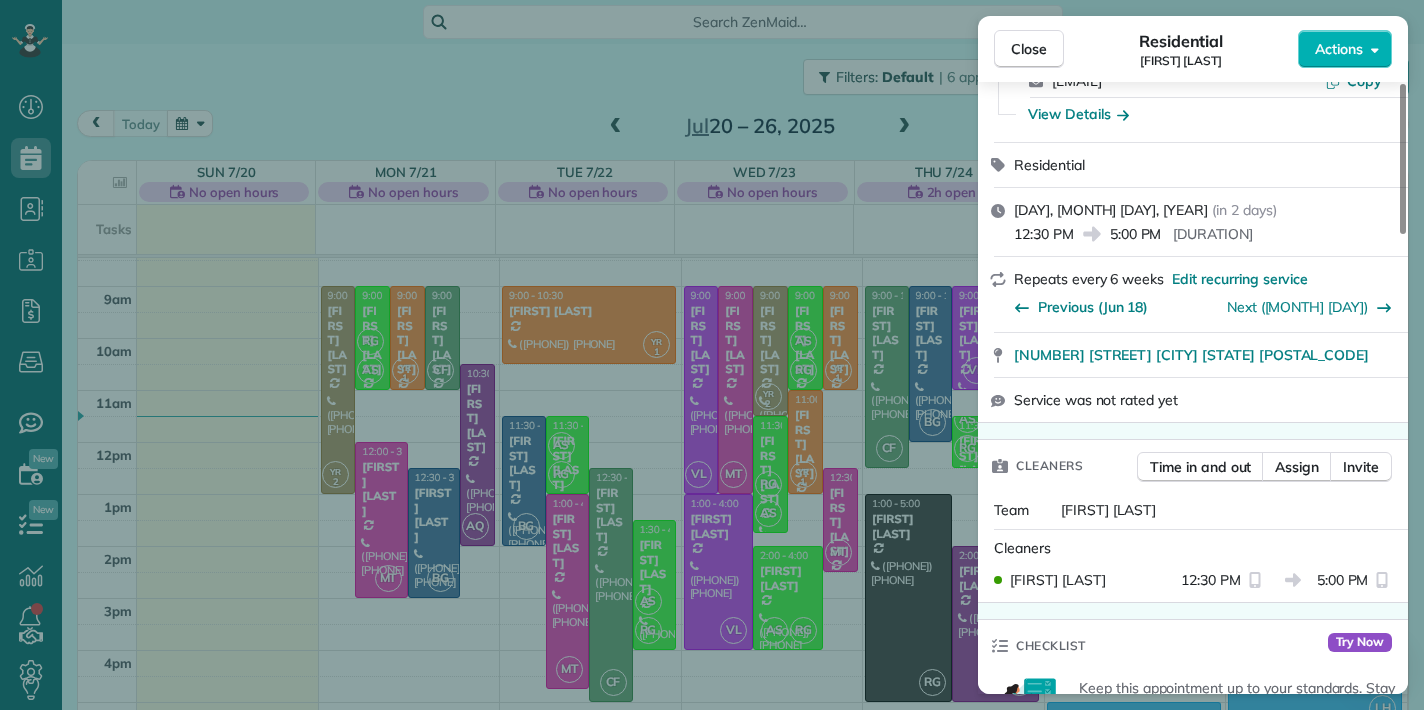 scroll, scrollTop: 175, scrollLeft: 0, axis: vertical 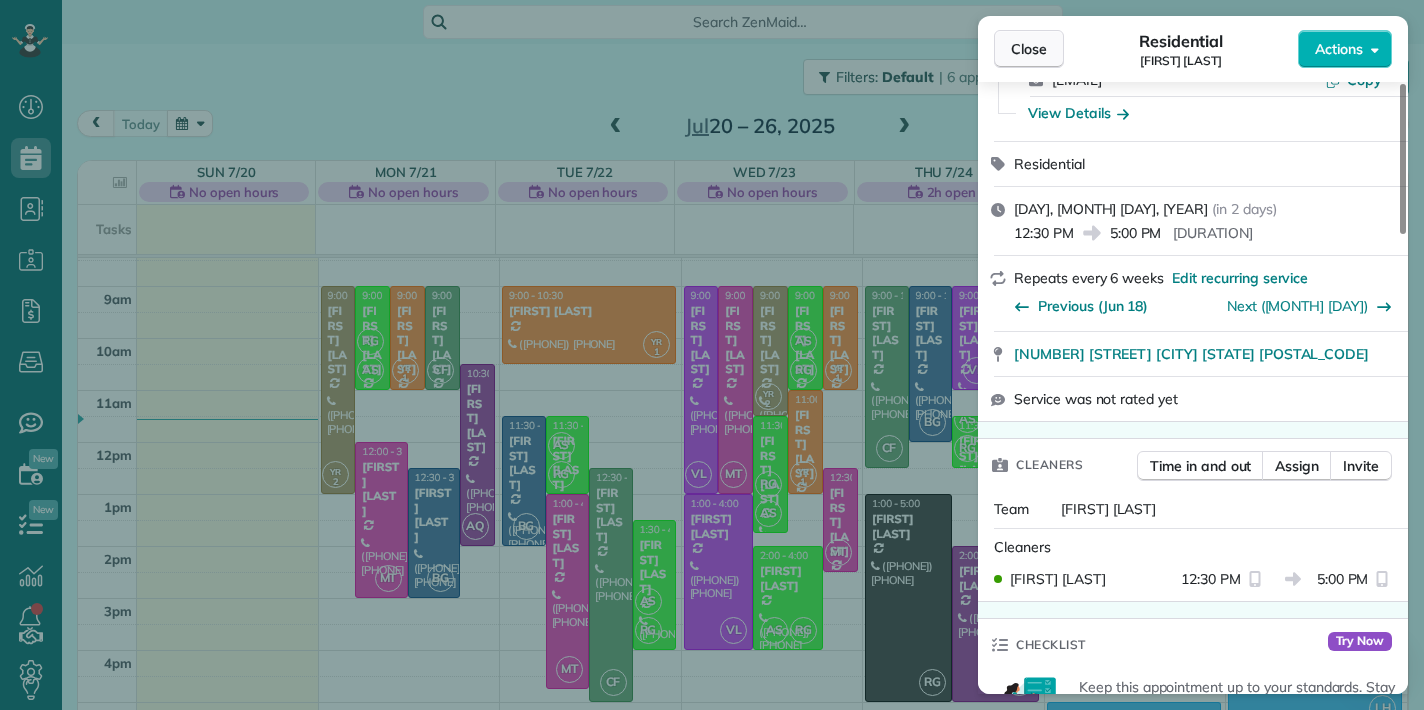 click on "Close" at bounding box center [1029, 49] 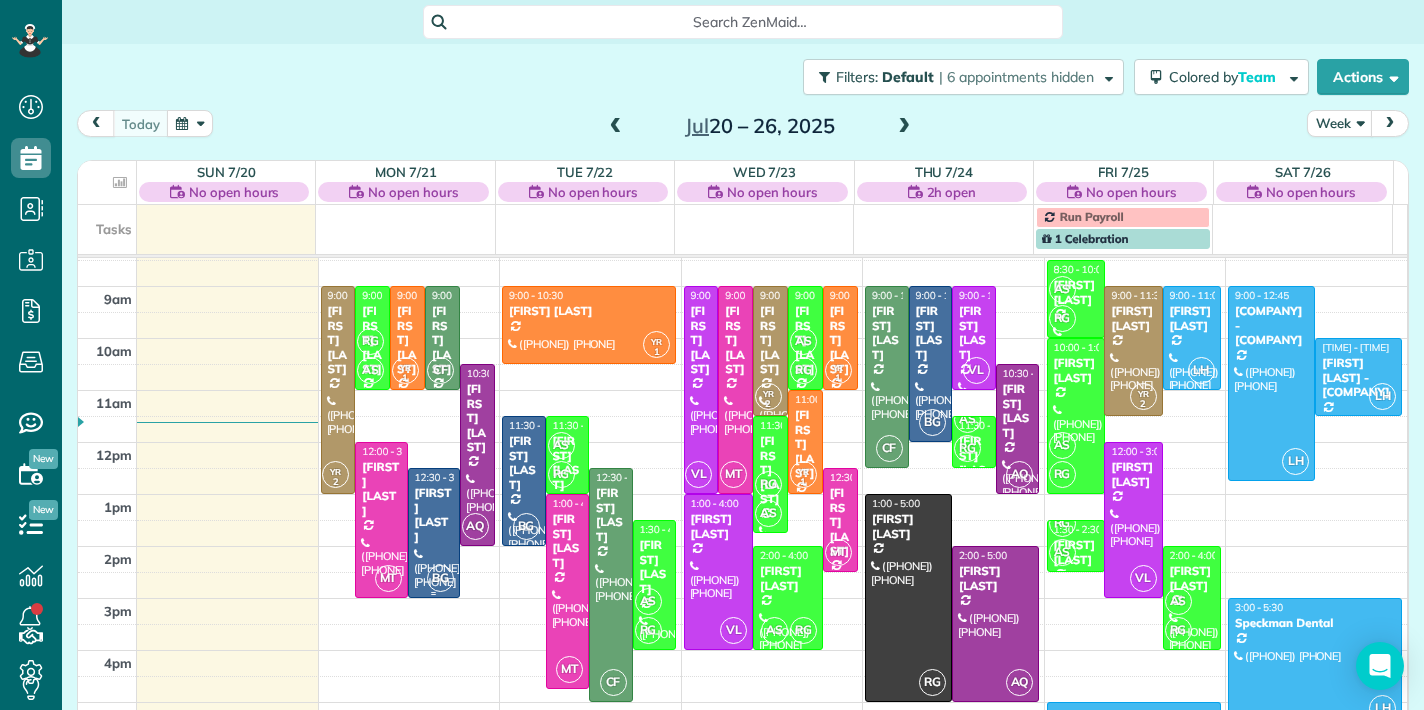 click on "[FIRST] [LAST]" at bounding box center [434, 515] 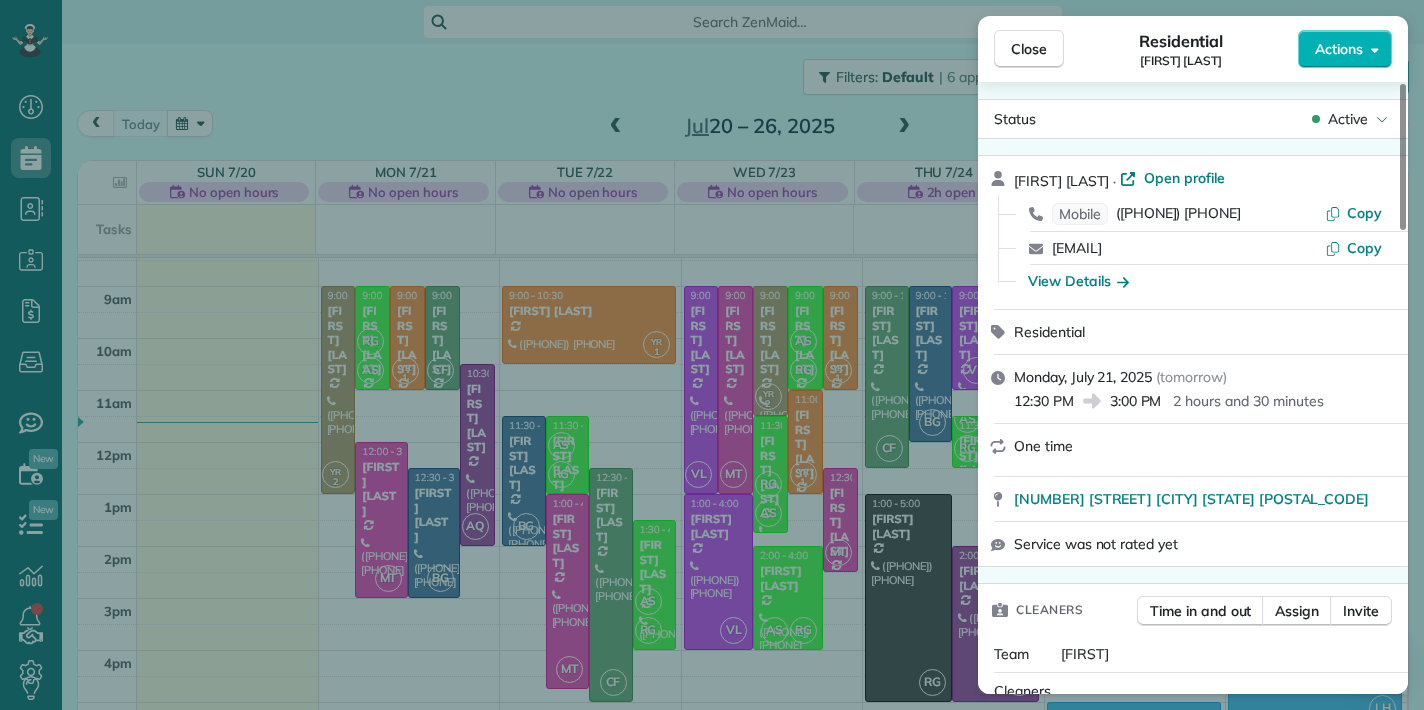 scroll, scrollTop: 0, scrollLeft: 0, axis: both 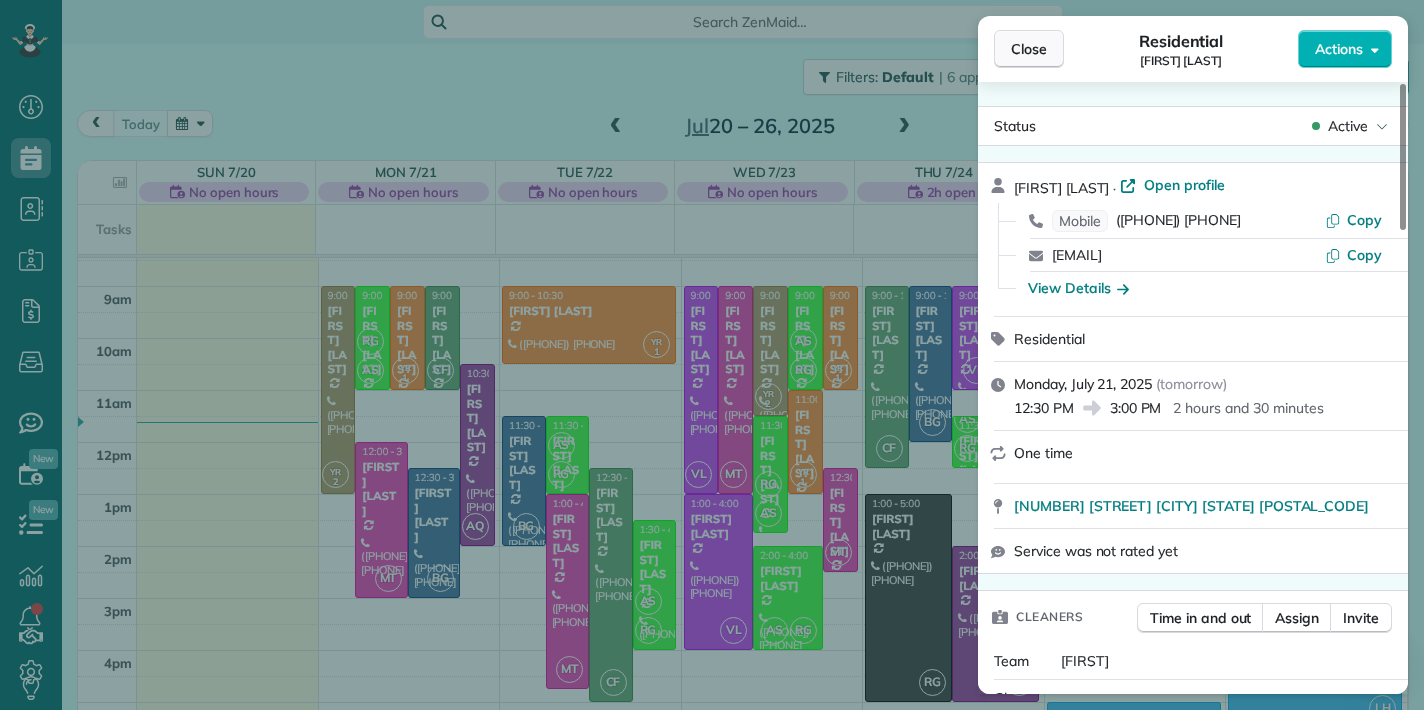 click on "Close" at bounding box center (1029, 49) 